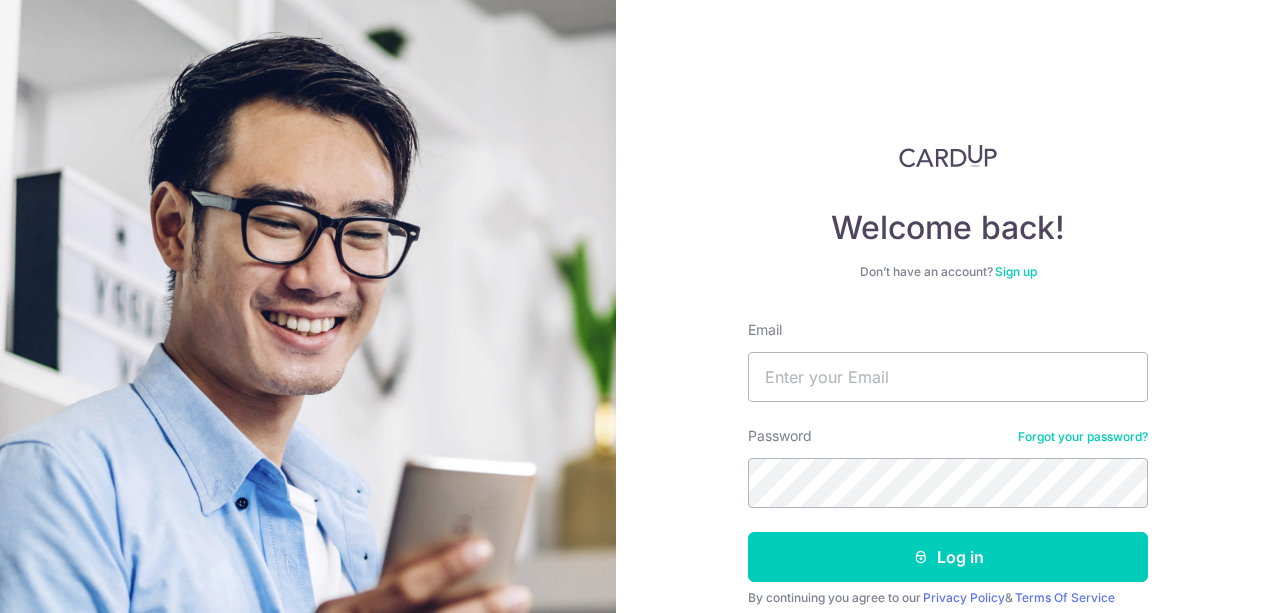 scroll, scrollTop: 0, scrollLeft: 0, axis: both 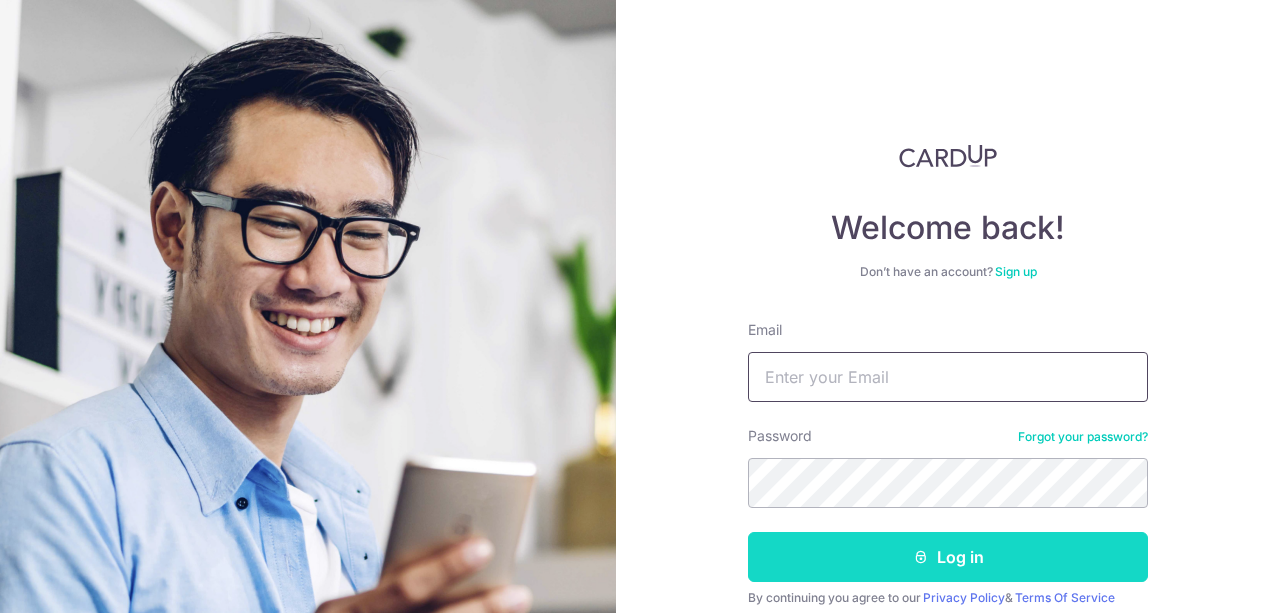 type on "jimmymarriesgerrie@gmail.com" 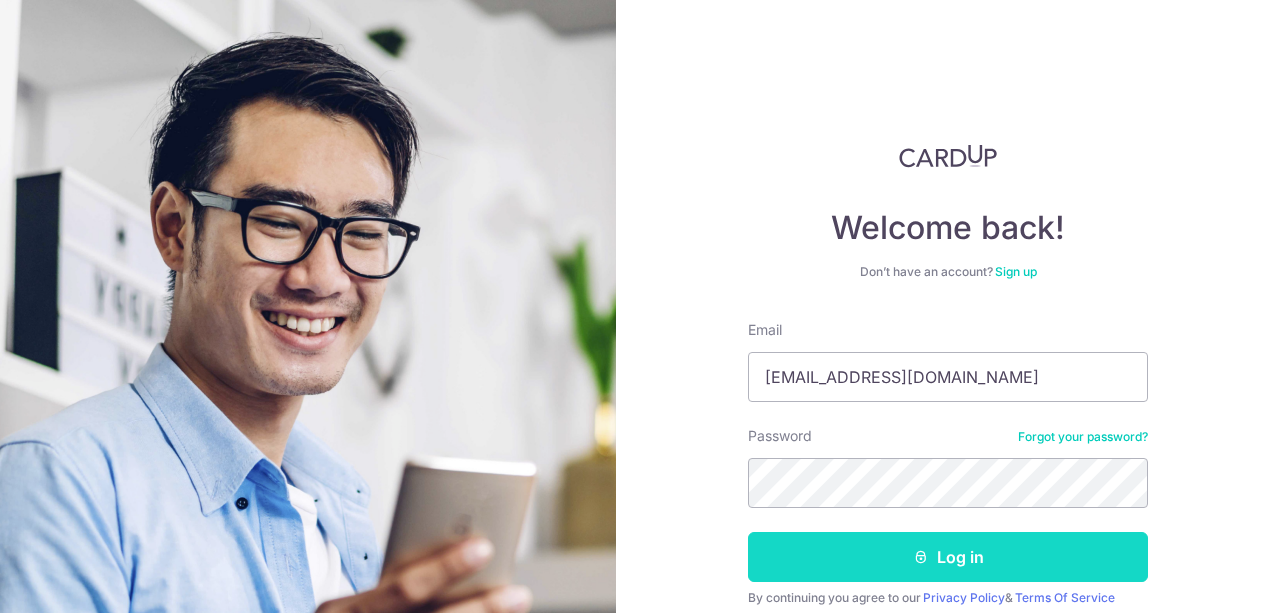 click on "Log in" at bounding box center (948, 557) 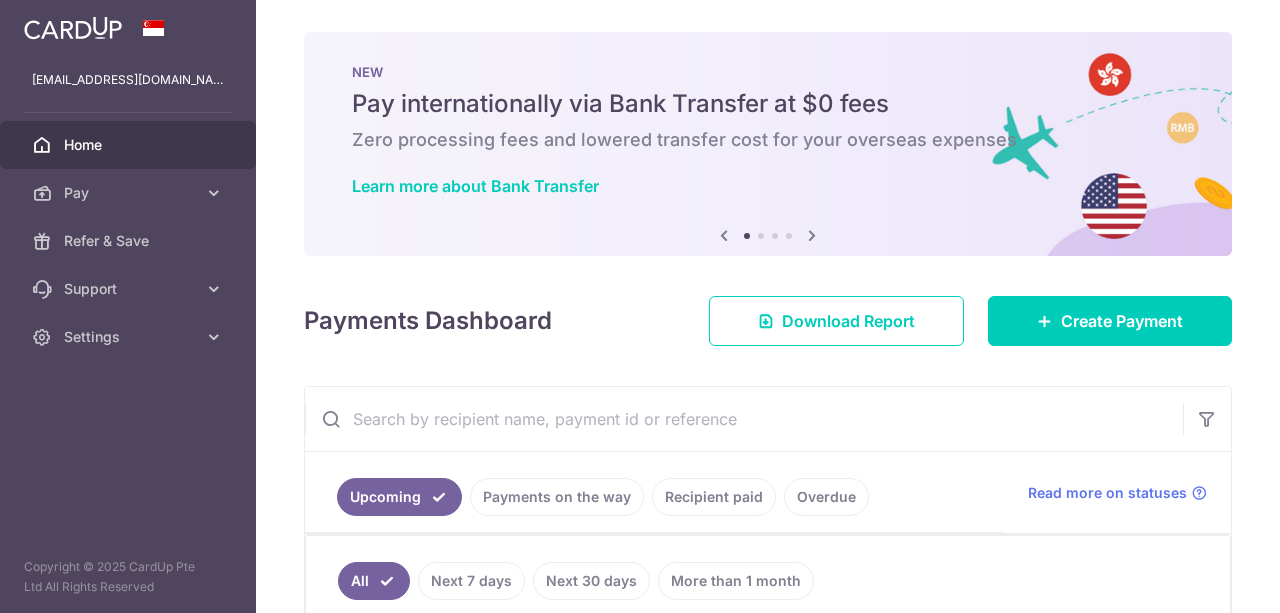 scroll, scrollTop: 0, scrollLeft: 0, axis: both 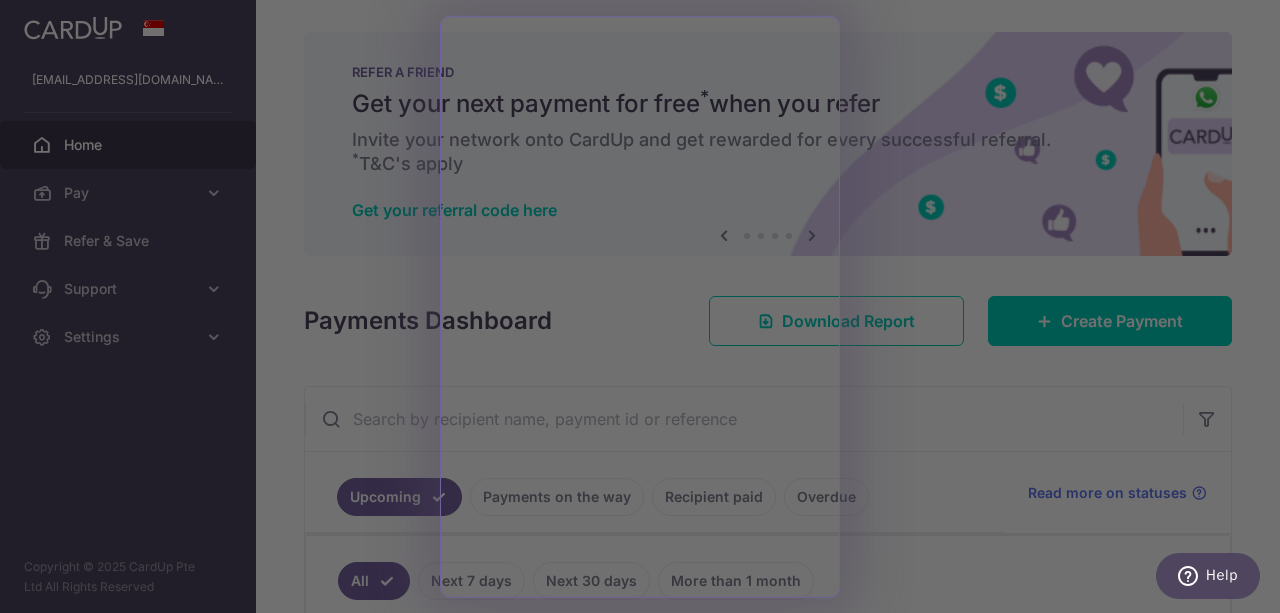 click at bounding box center [646, 309] 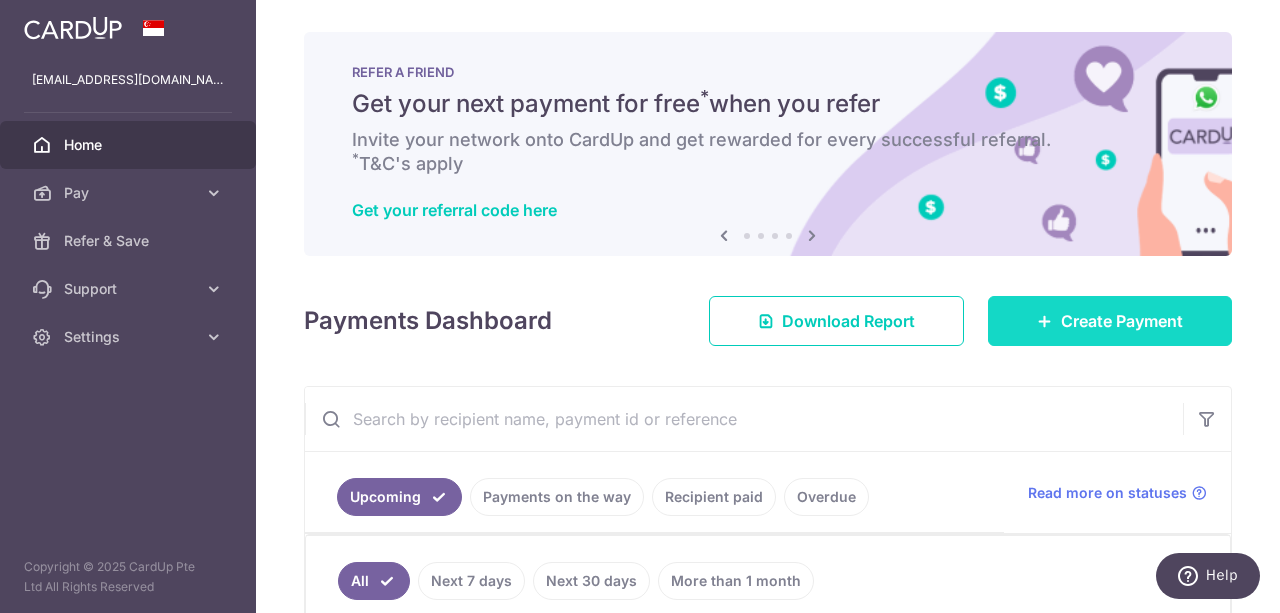 click on "Create Payment" at bounding box center (1122, 321) 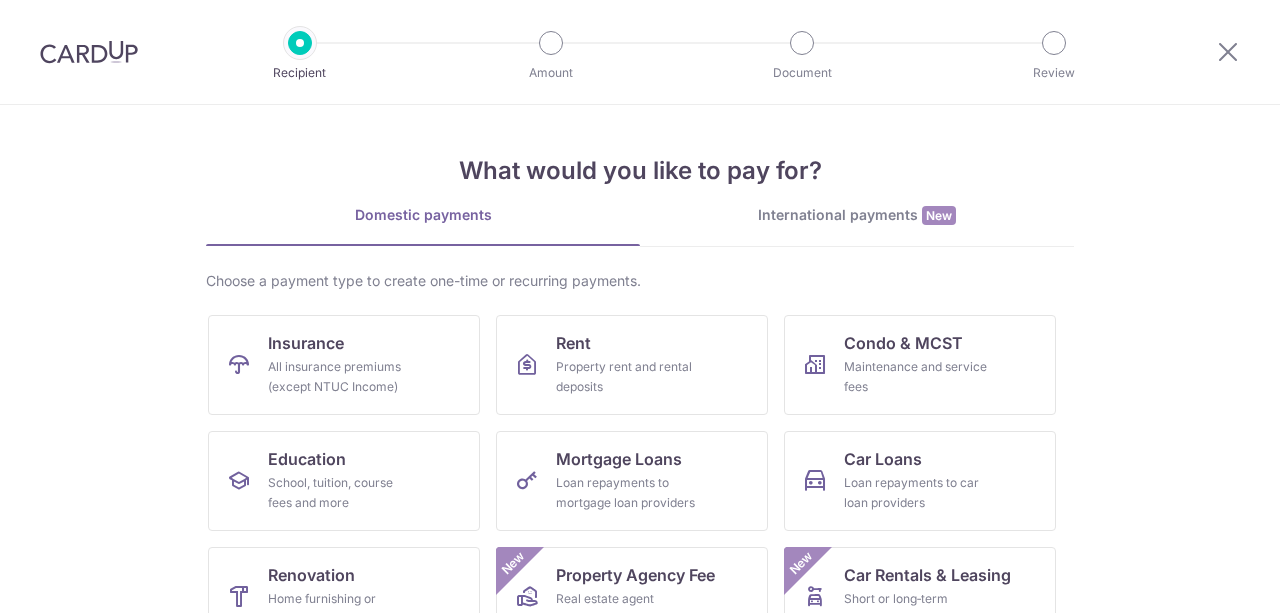 scroll, scrollTop: 0, scrollLeft: 0, axis: both 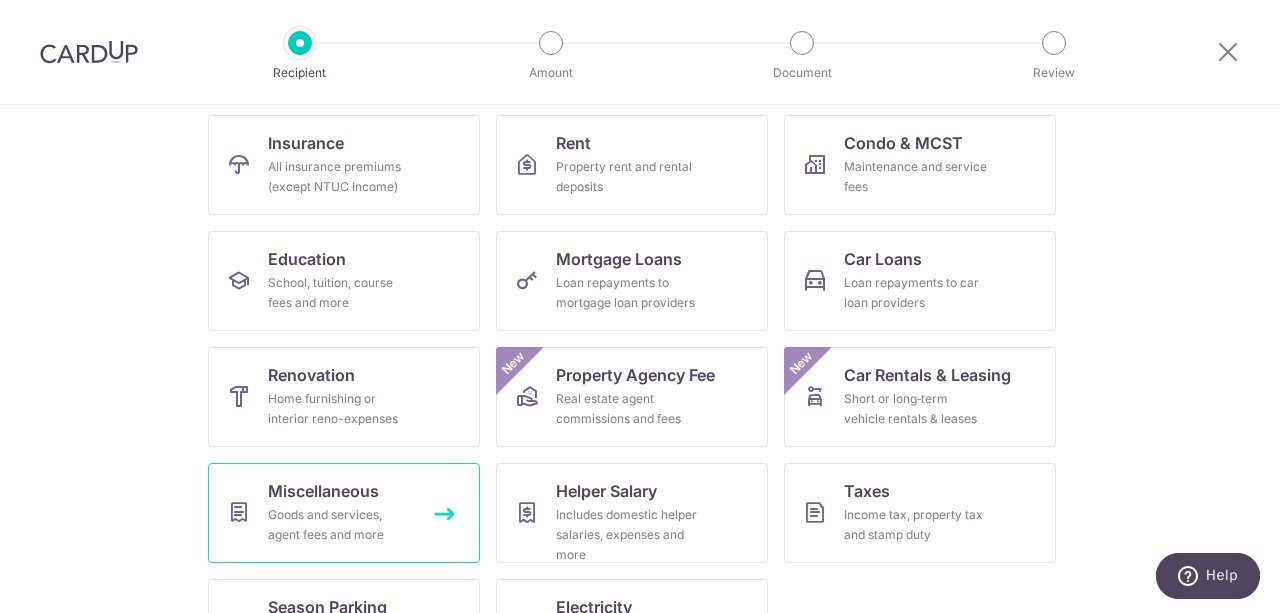 click on "Miscellaneous" at bounding box center [323, 491] 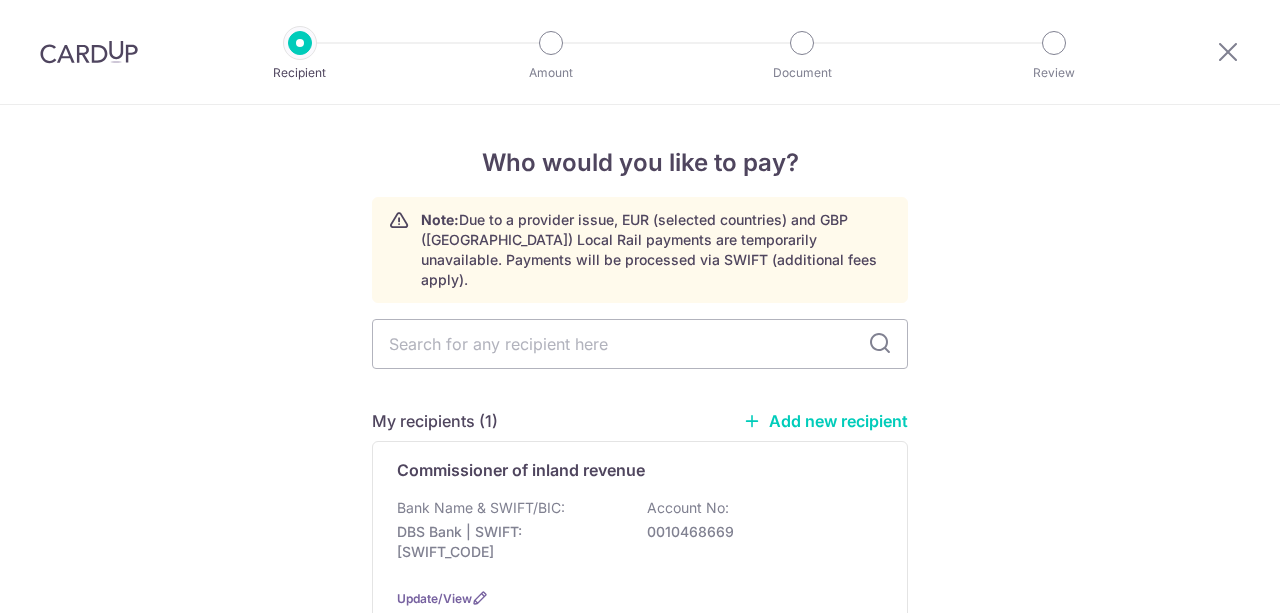 scroll, scrollTop: 0, scrollLeft: 0, axis: both 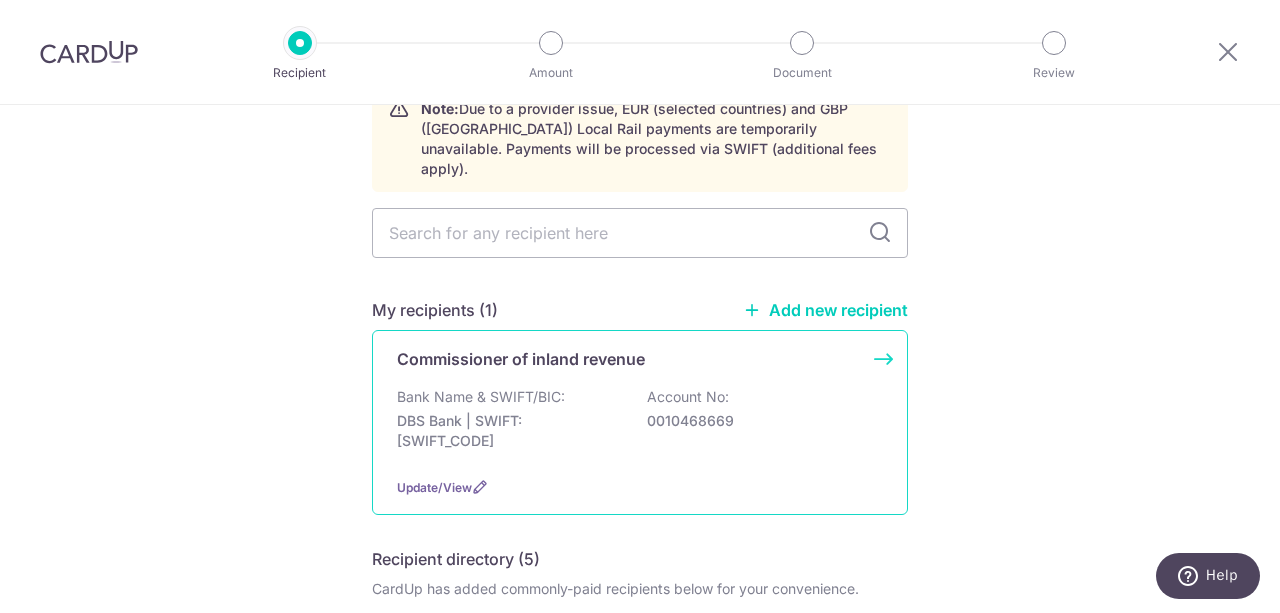 click on "Bank Name & SWIFT/BIC:
DBS Bank | SWIFT: [SWIFT_CODE]
Account No:
0010468669" at bounding box center [640, 424] 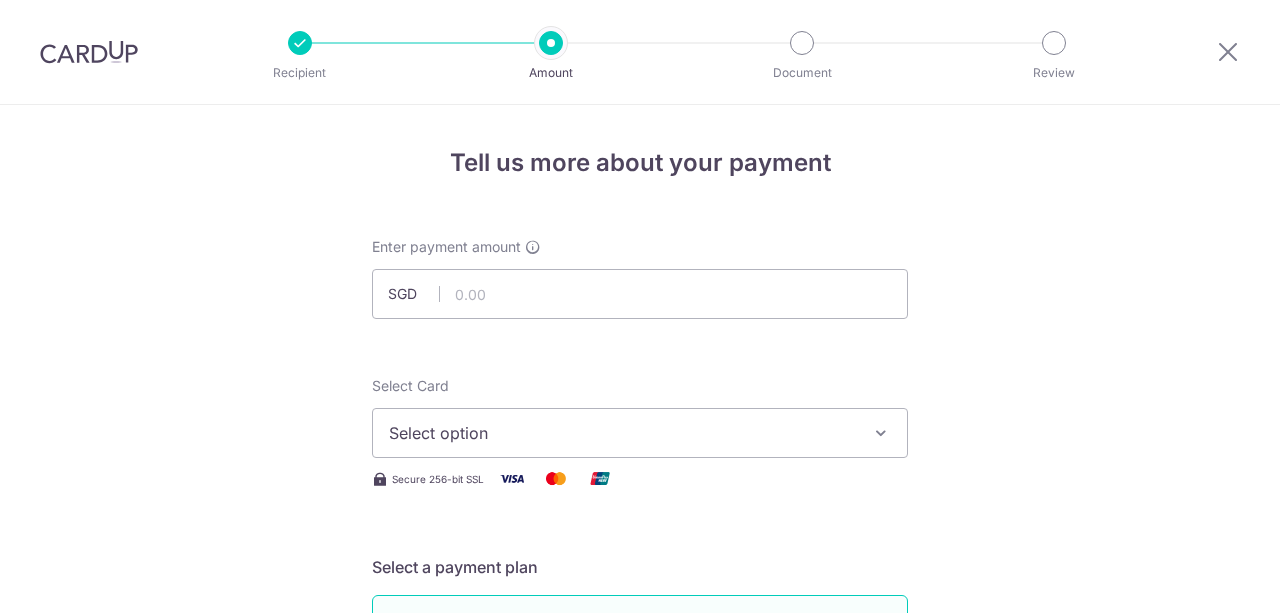 scroll, scrollTop: 0, scrollLeft: 0, axis: both 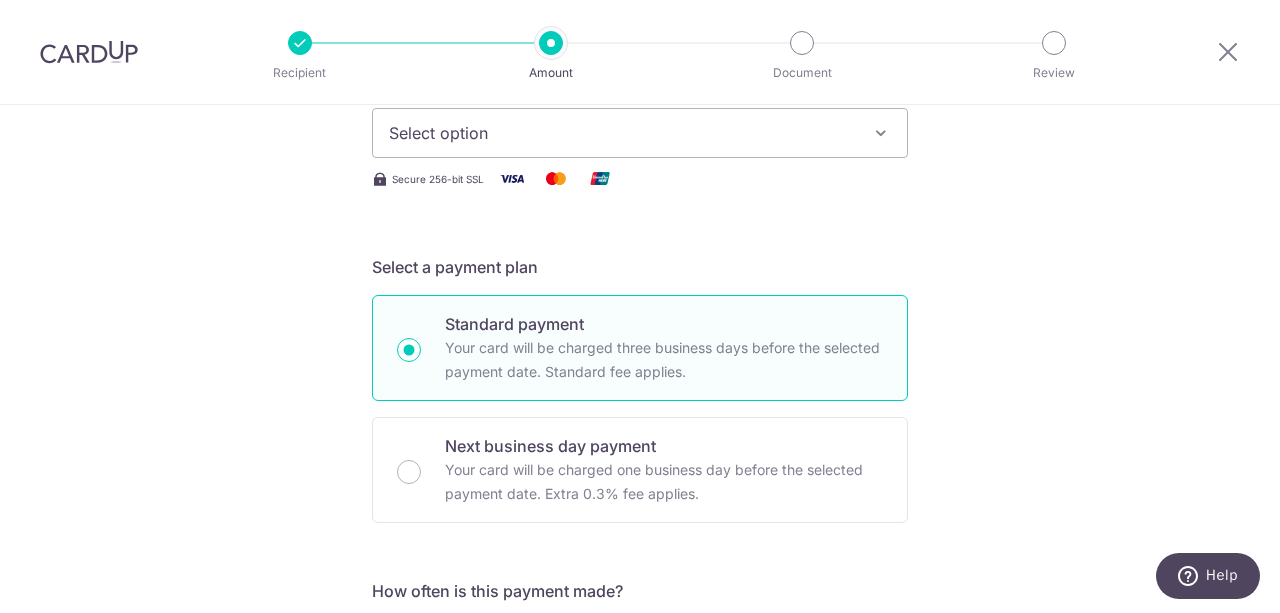 click on "Select option" at bounding box center (622, 133) 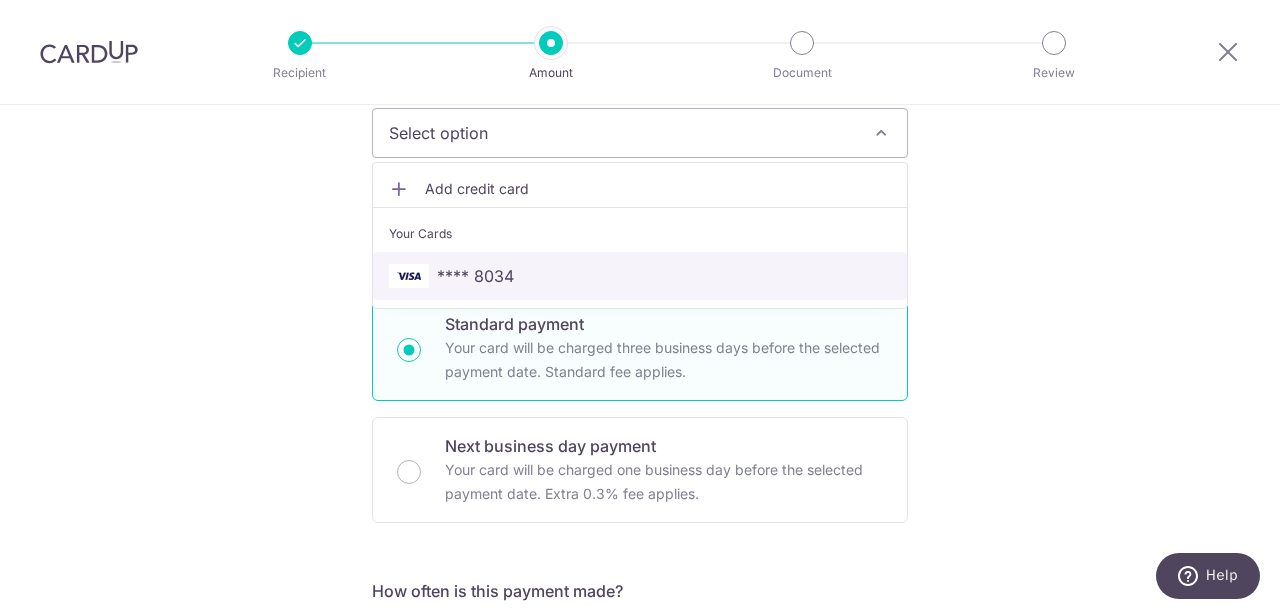click on "**** 8034" at bounding box center [475, 276] 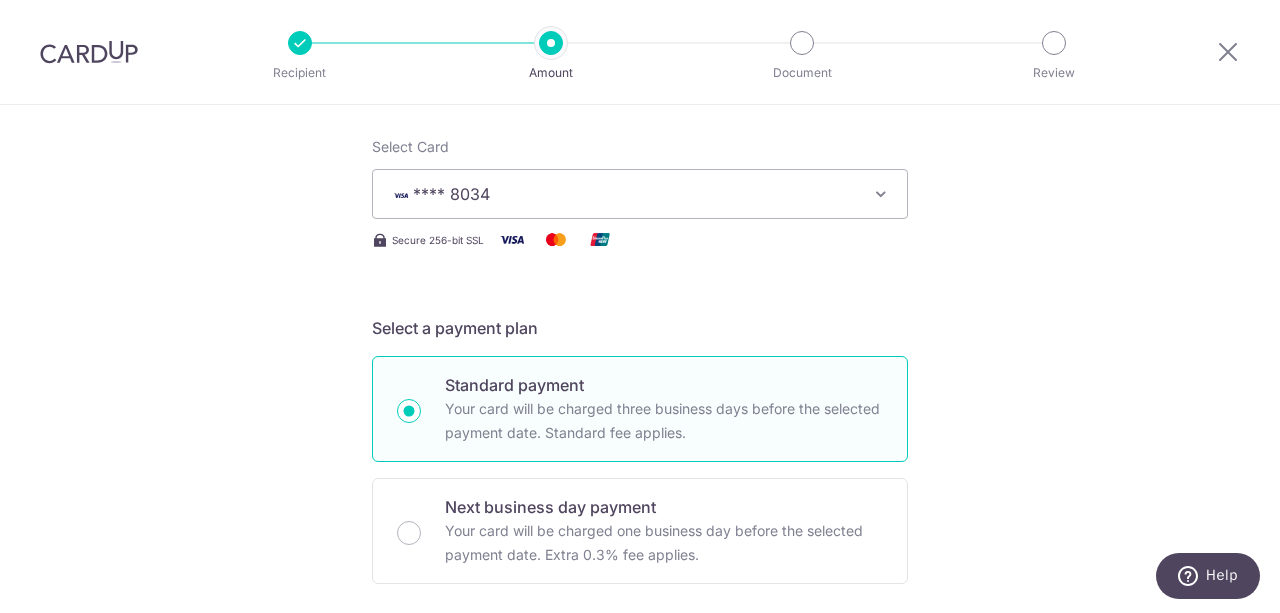 scroll, scrollTop: 0, scrollLeft: 0, axis: both 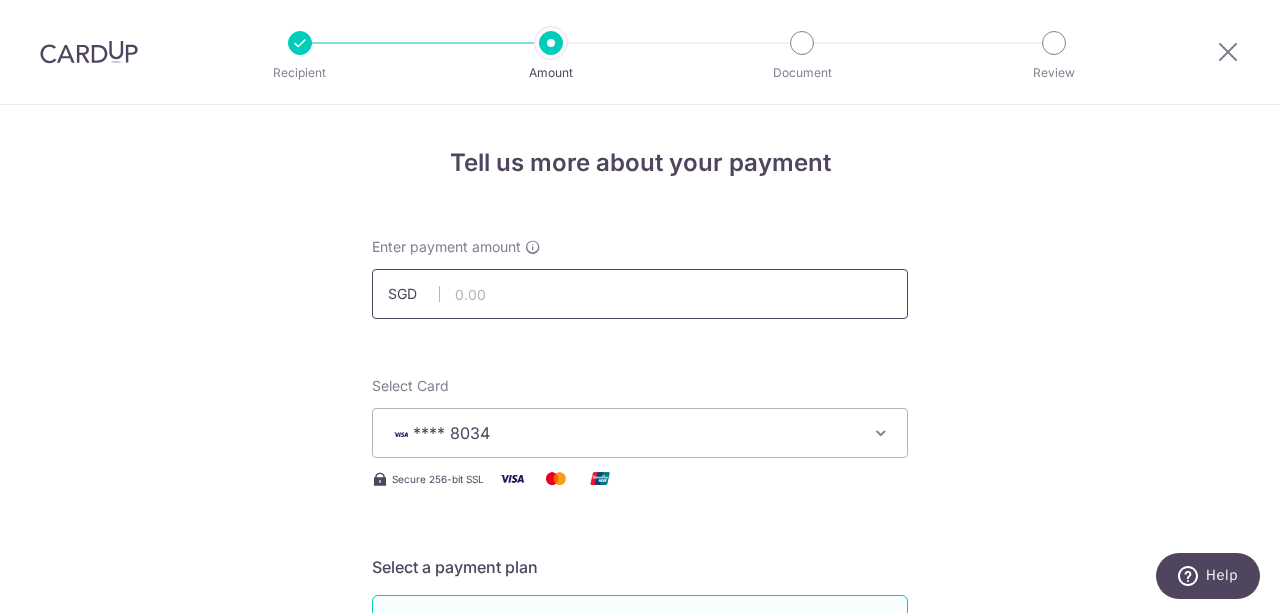 click at bounding box center (640, 294) 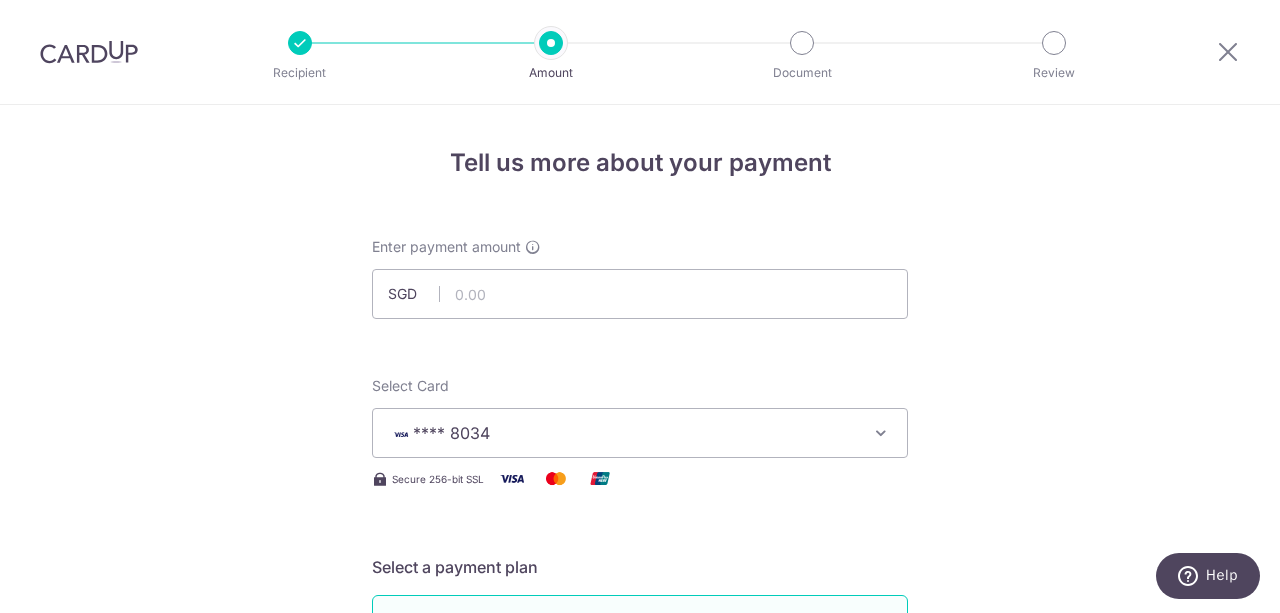 click on "Tell us more about your payment
Enter payment amount
SGD
Select Card
**** 8034
Add credit card
Your Cards
**** 8034
Secure 256-bit SSL
Text
New card details
Card
Secure 256-bit SSL" at bounding box center (640, 1009) 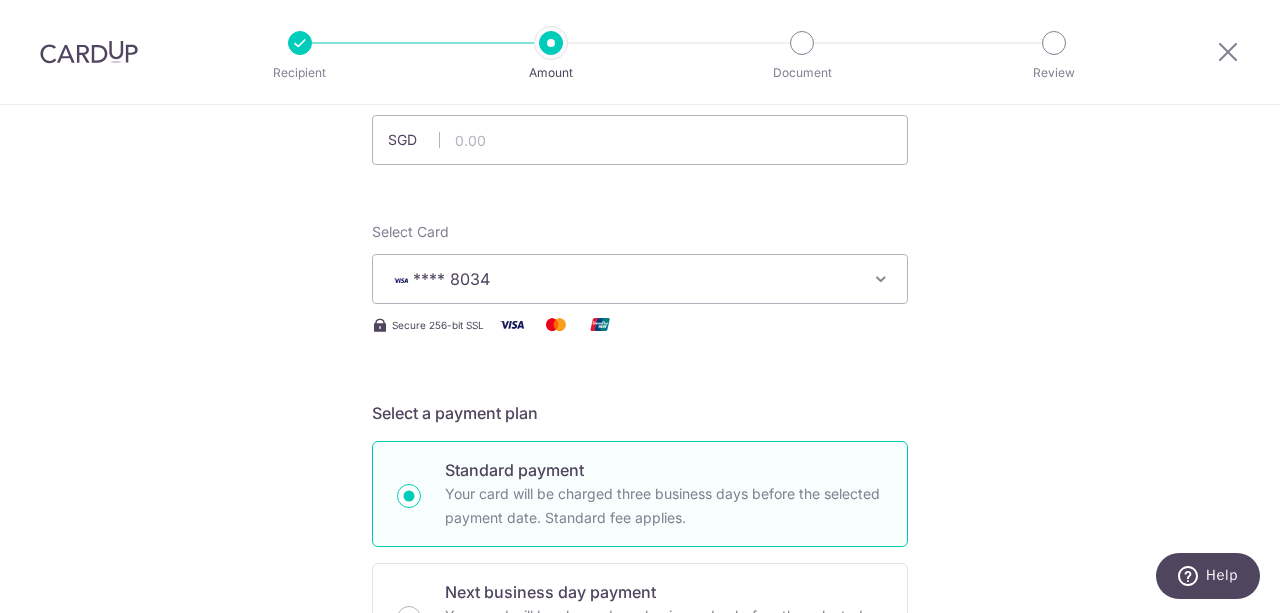 scroll, scrollTop: 300, scrollLeft: 0, axis: vertical 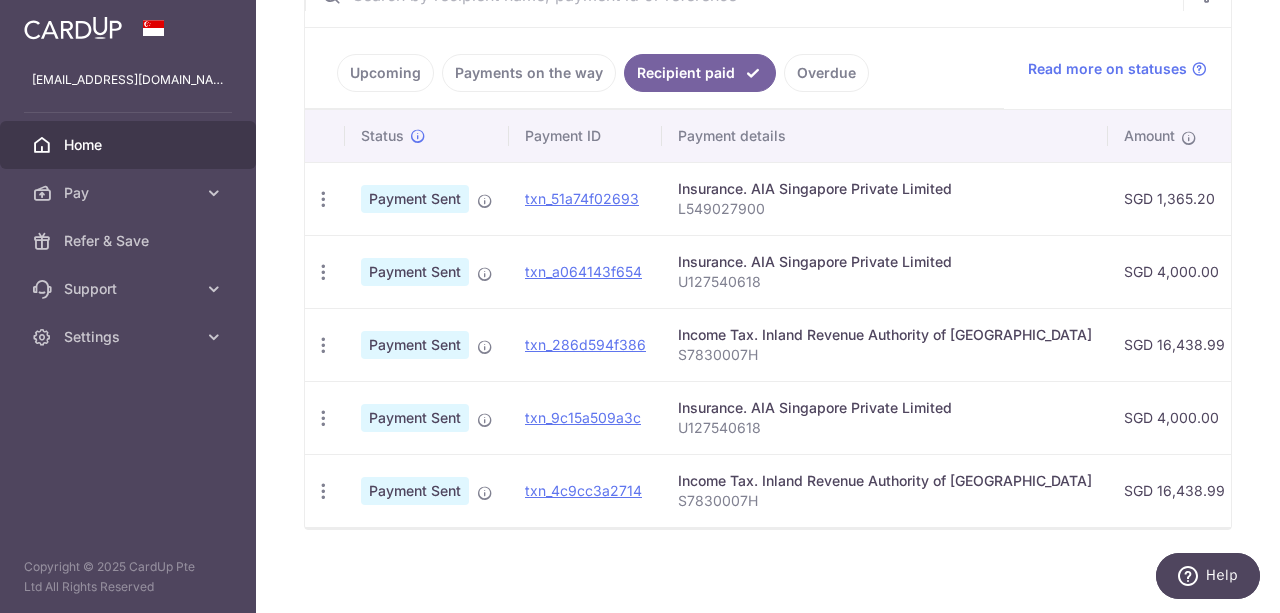 drag, startPoint x: 843, startPoint y: 518, endPoint x: 904, endPoint y: 521, distance: 61.073727 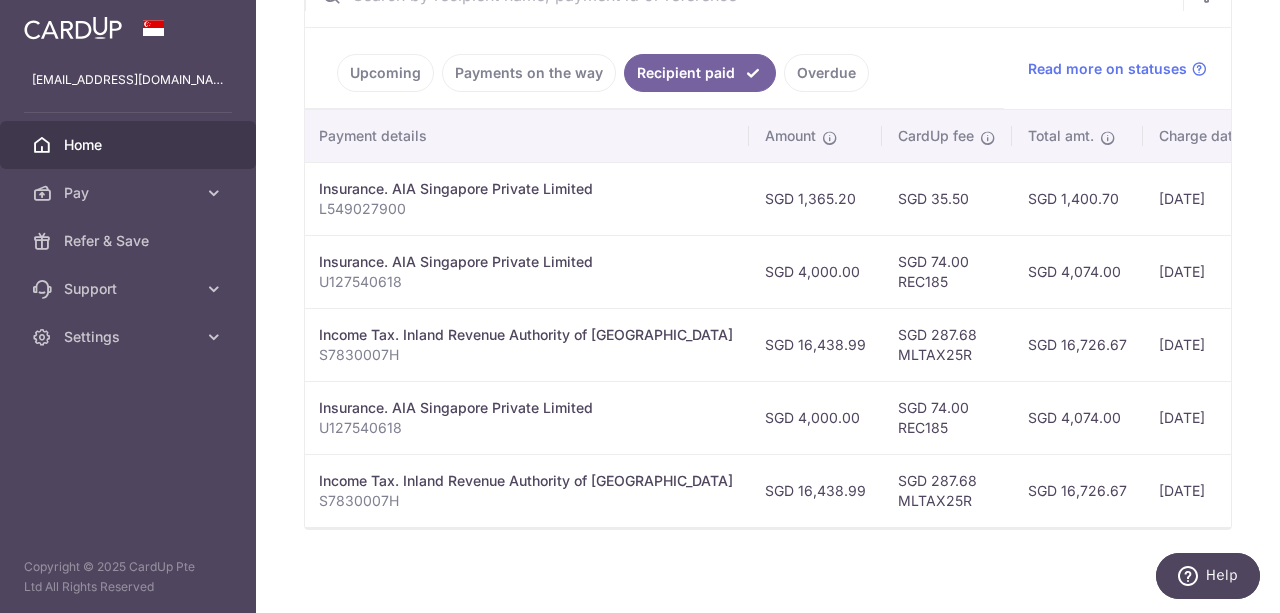 scroll, scrollTop: 0, scrollLeft: 403, axis: horizontal 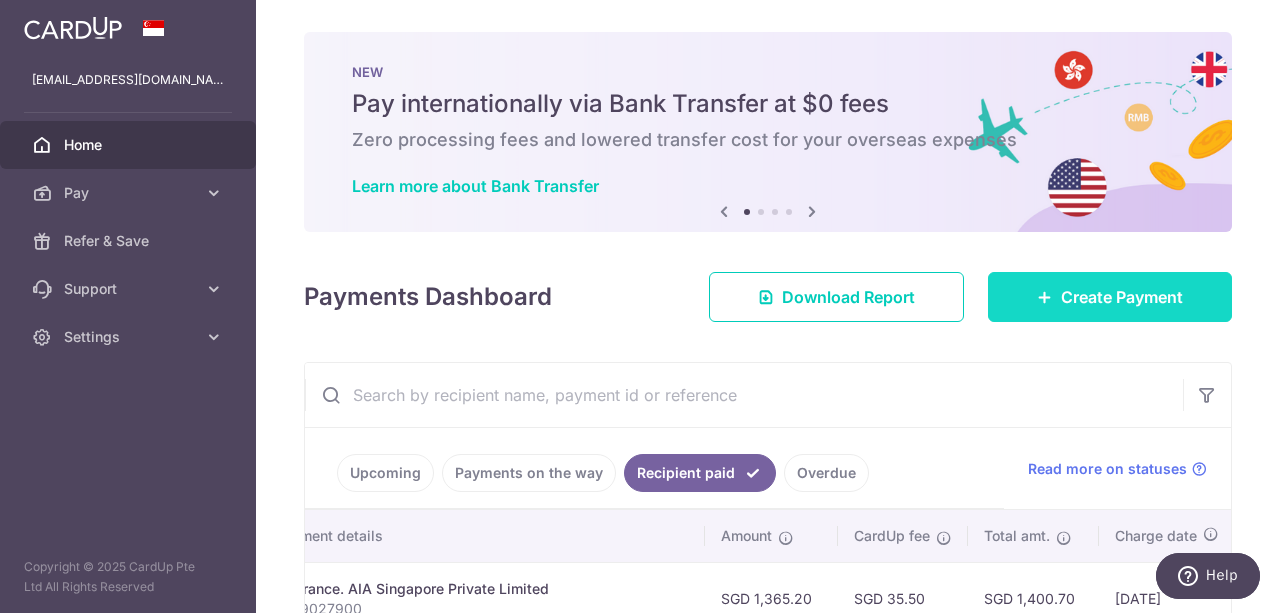 click on "Create Payment" at bounding box center (1122, 297) 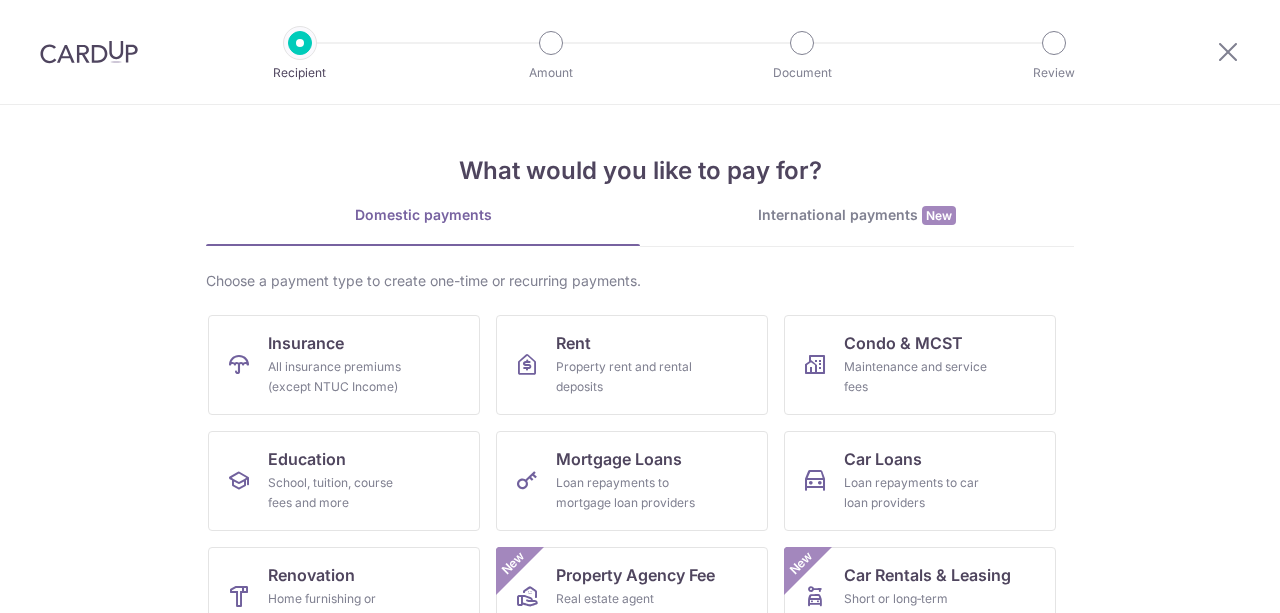 scroll, scrollTop: 0, scrollLeft: 0, axis: both 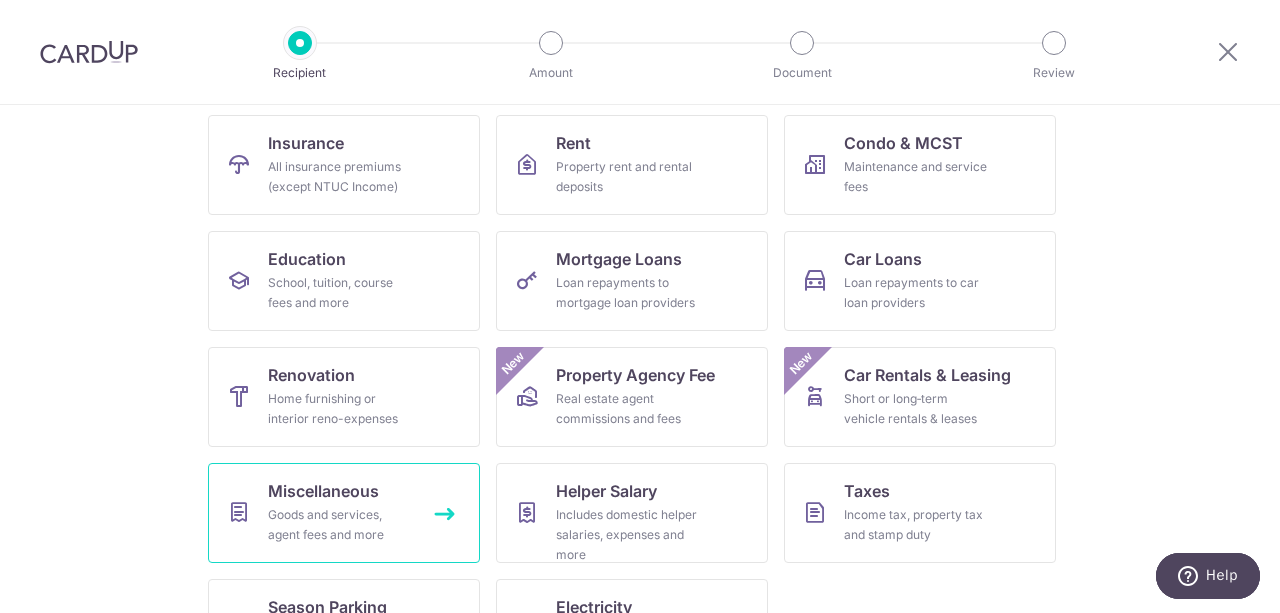 click on "Miscellaneous" at bounding box center (323, 491) 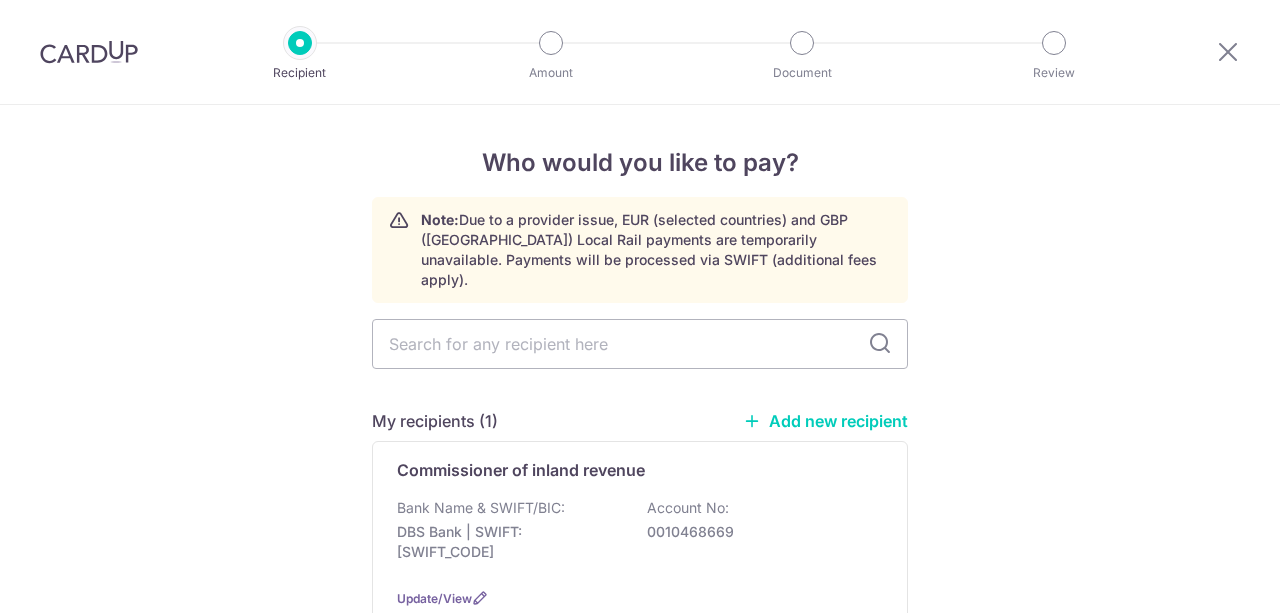 scroll, scrollTop: 0, scrollLeft: 0, axis: both 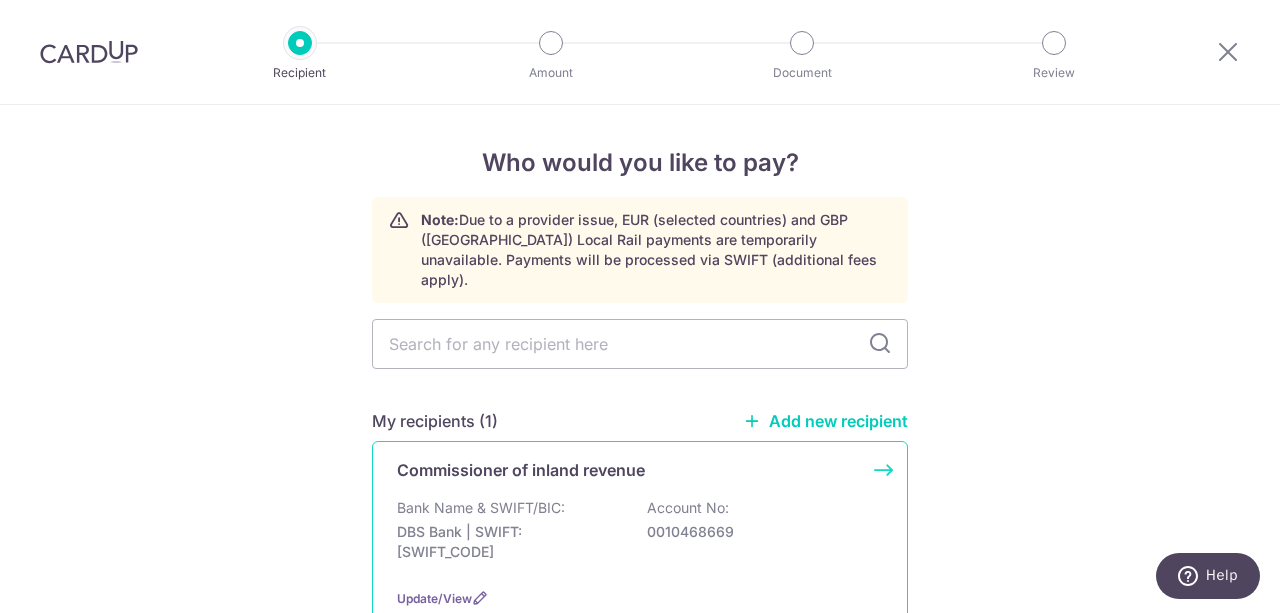 click on "Bank Name & SWIFT/BIC:
DBS Bank | SWIFT: DBSSSGSGXXX
Account No:
0010468669" at bounding box center (640, 535) 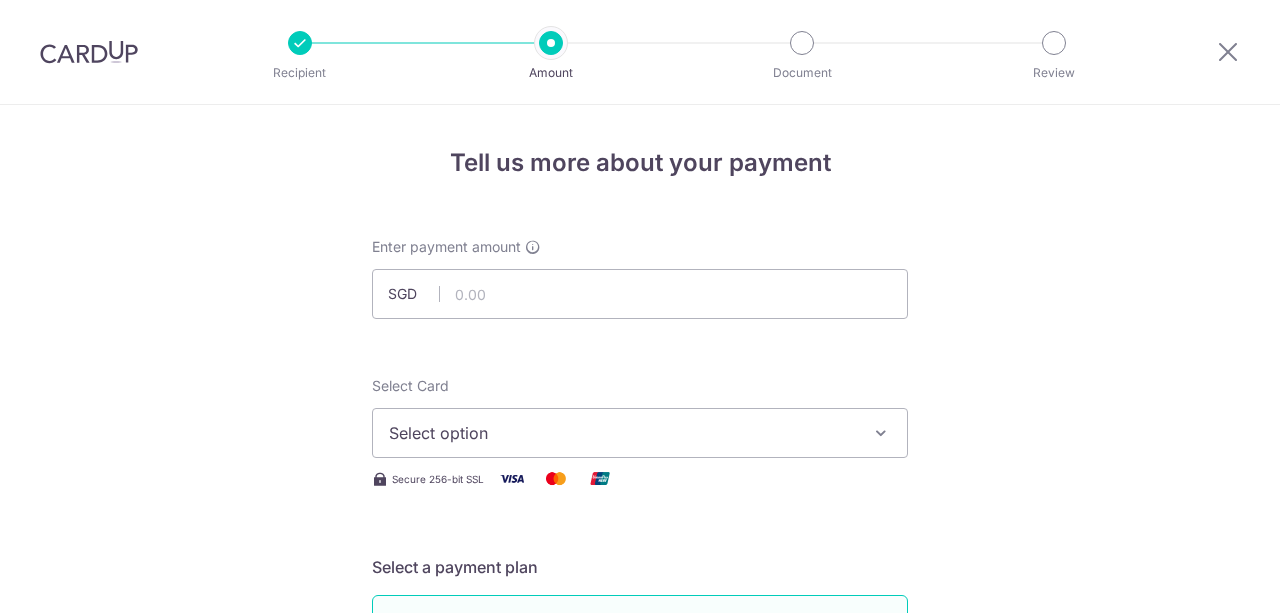 scroll, scrollTop: 0, scrollLeft: 0, axis: both 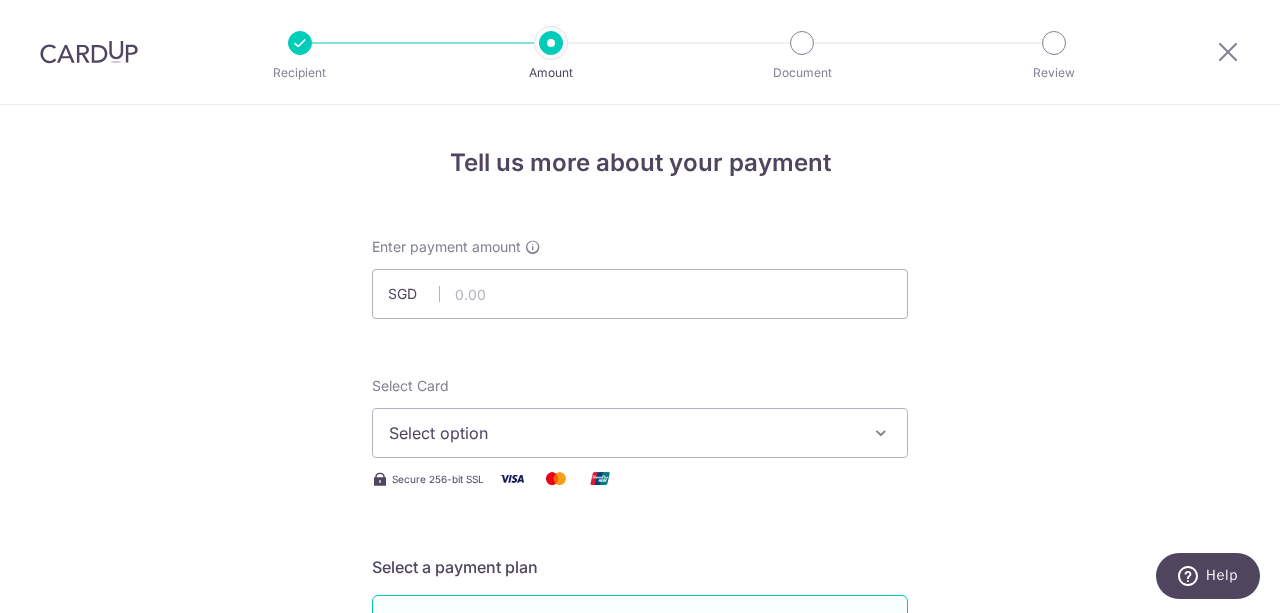 click on "Select option" at bounding box center [640, 433] 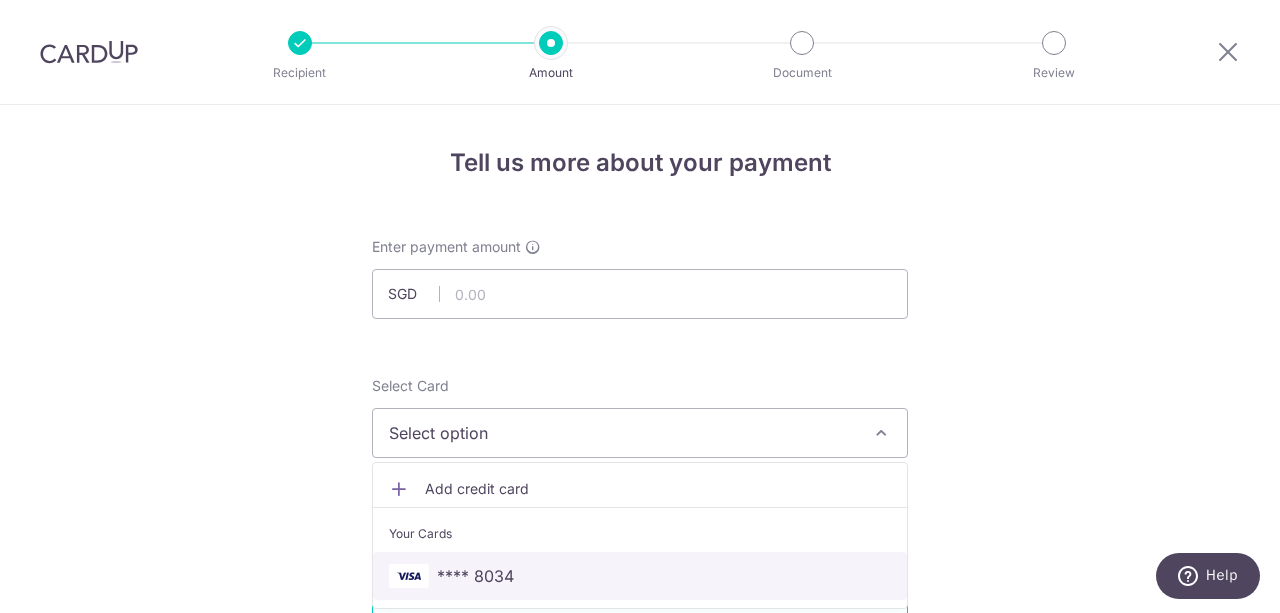 click on "**** 8034" at bounding box center [475, 576] 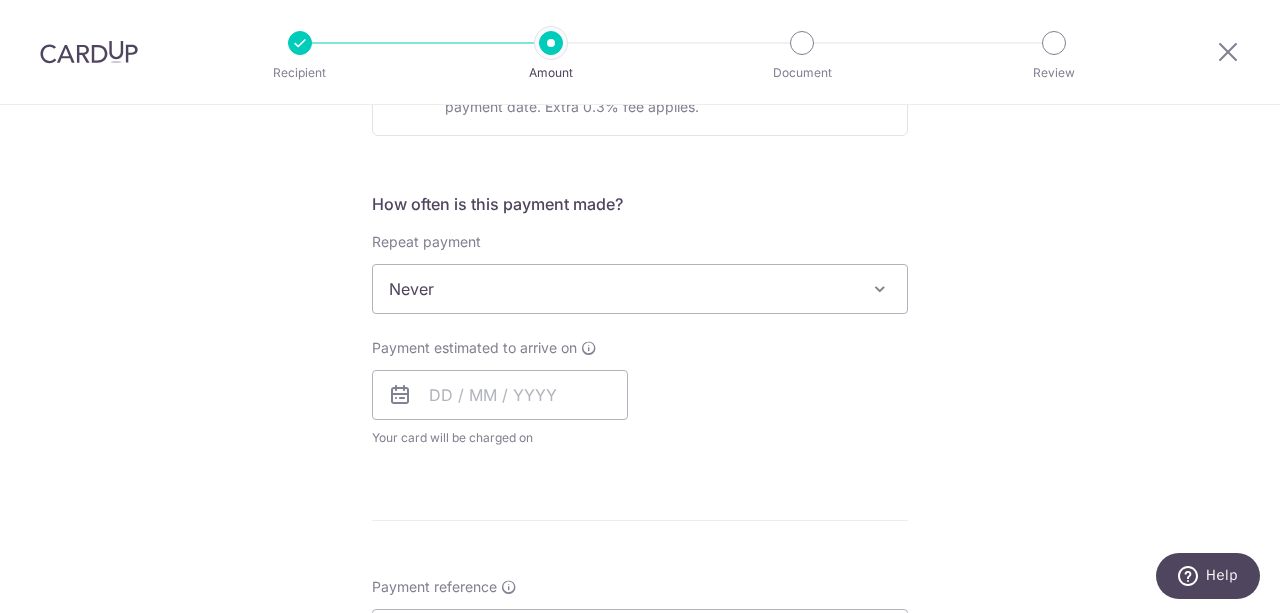 scroll, scrollTop: 700, scrollLeft: 0, axis: vertical 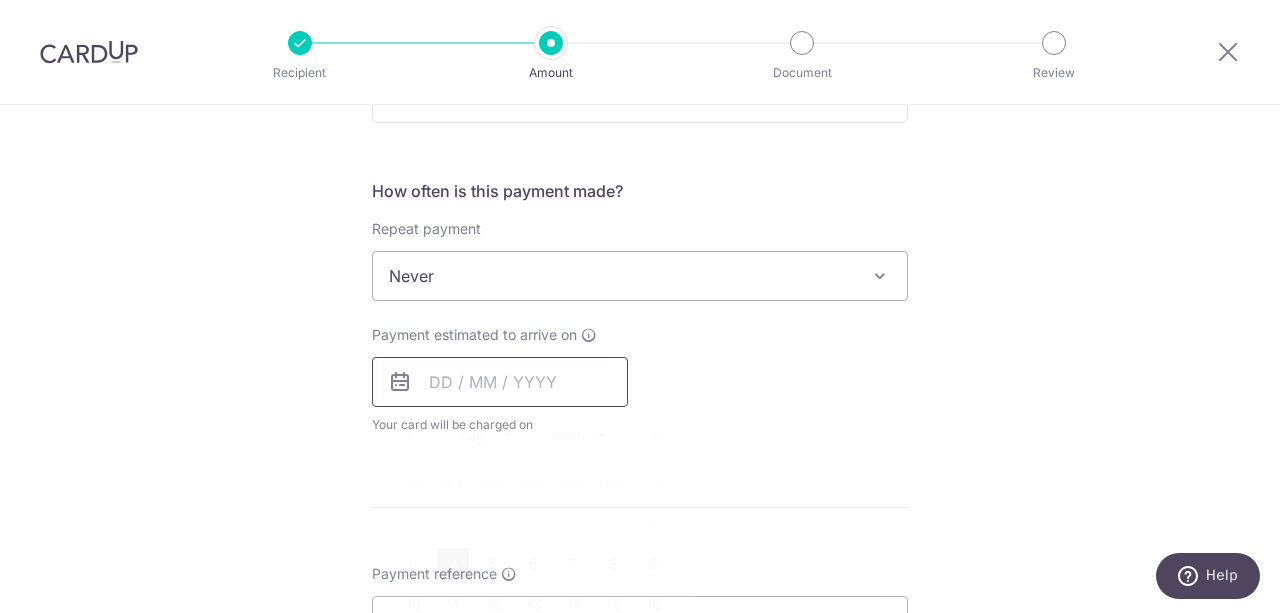 click at bounding box center [500, 382] 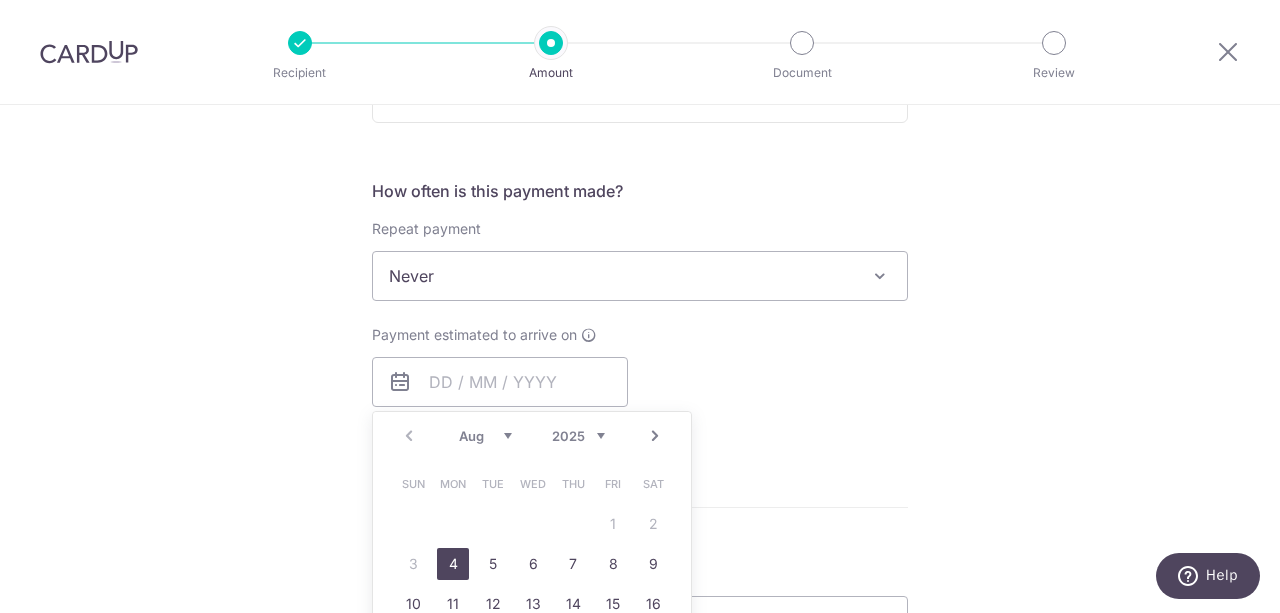 click on "Enter payment amount
SGD
Select Card
**** 8034
Add credit card
Your Cards
**** 8034
Secure 256-bit SSL
Text
New card details
Card
Secure 256-bit SSL" at bounding box center [640, 328] 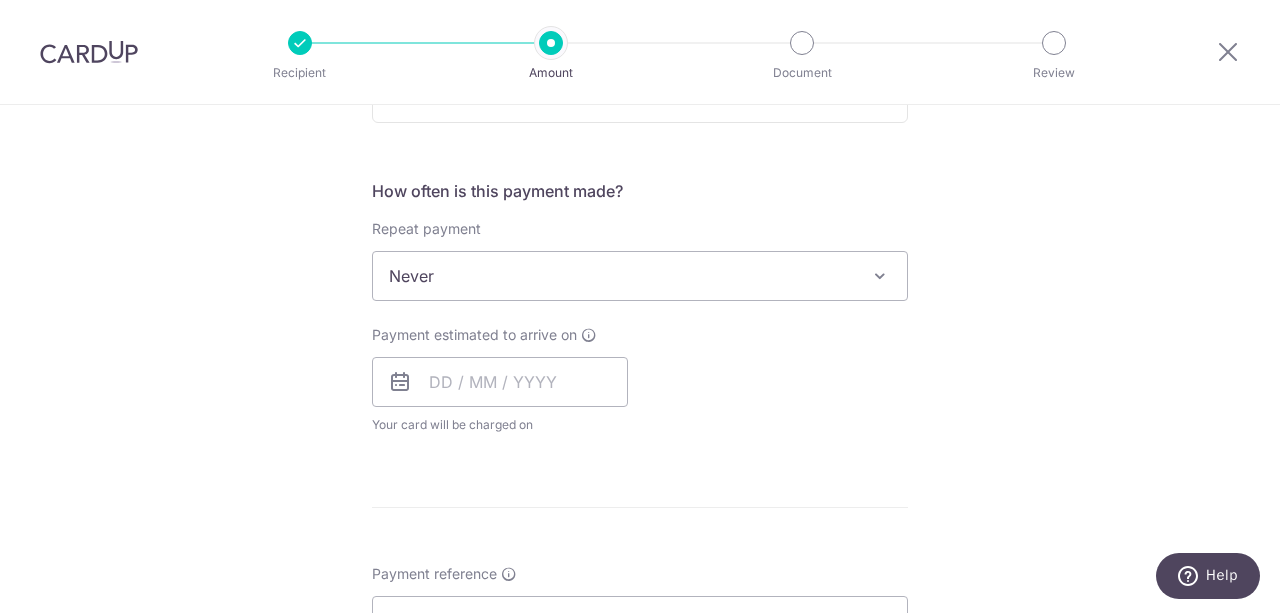 scroll, scrollTop: 800, scrollLeft: 0, axis: vertical 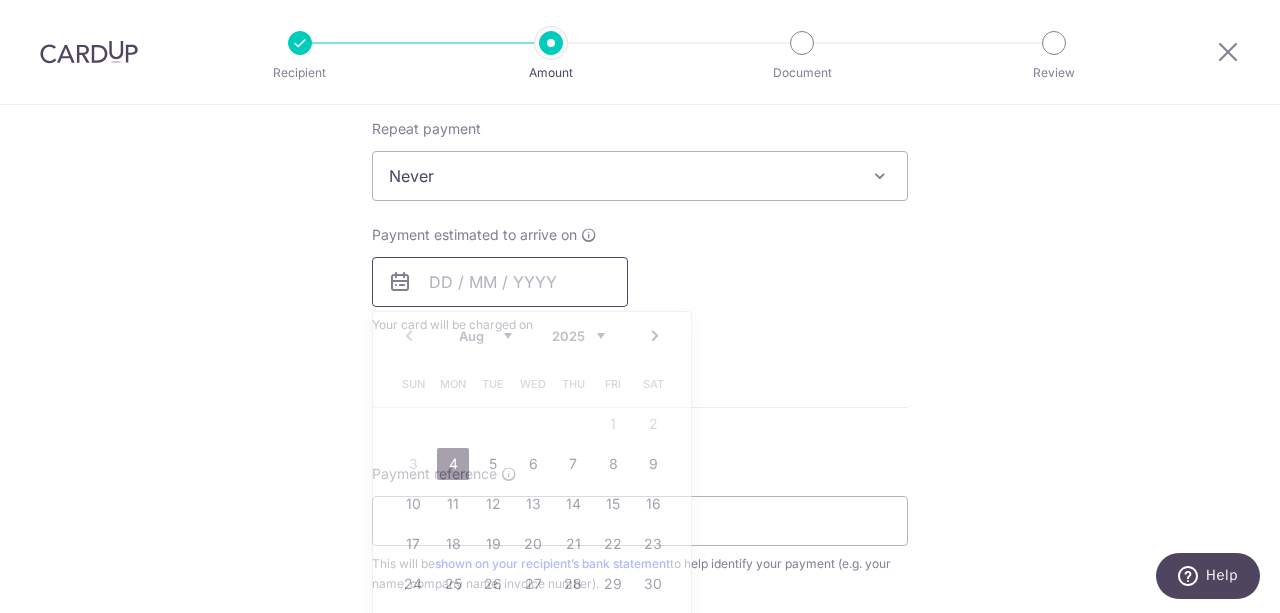 click at bounding box center (500, 282) 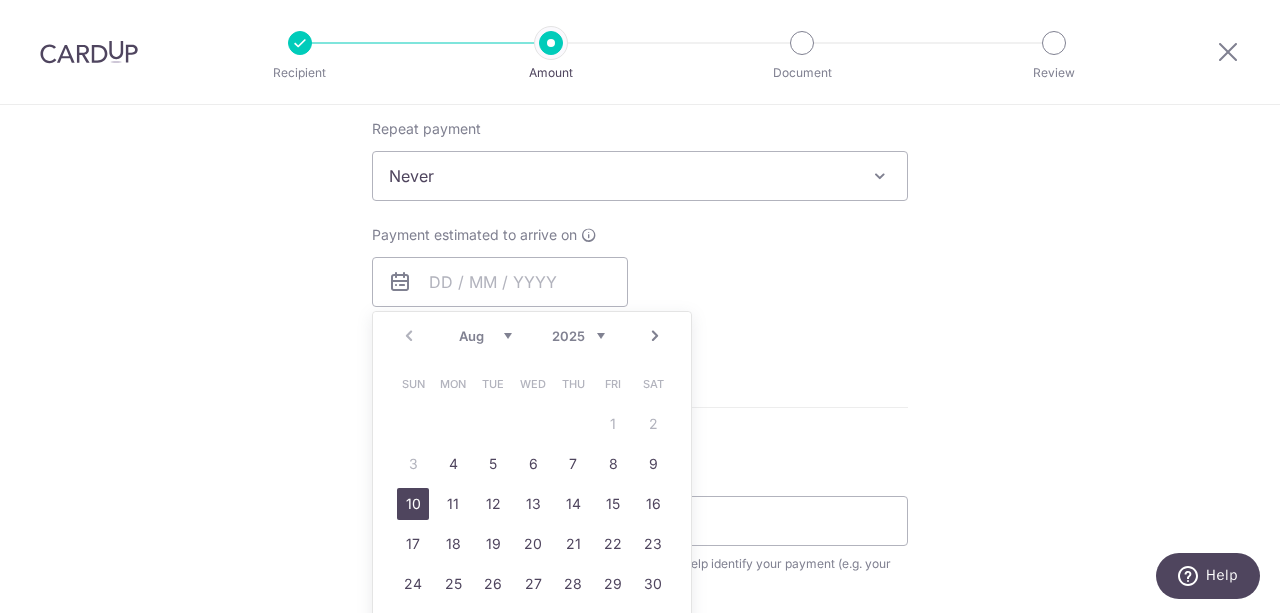 click on "10" at bounding box center [413, 504] 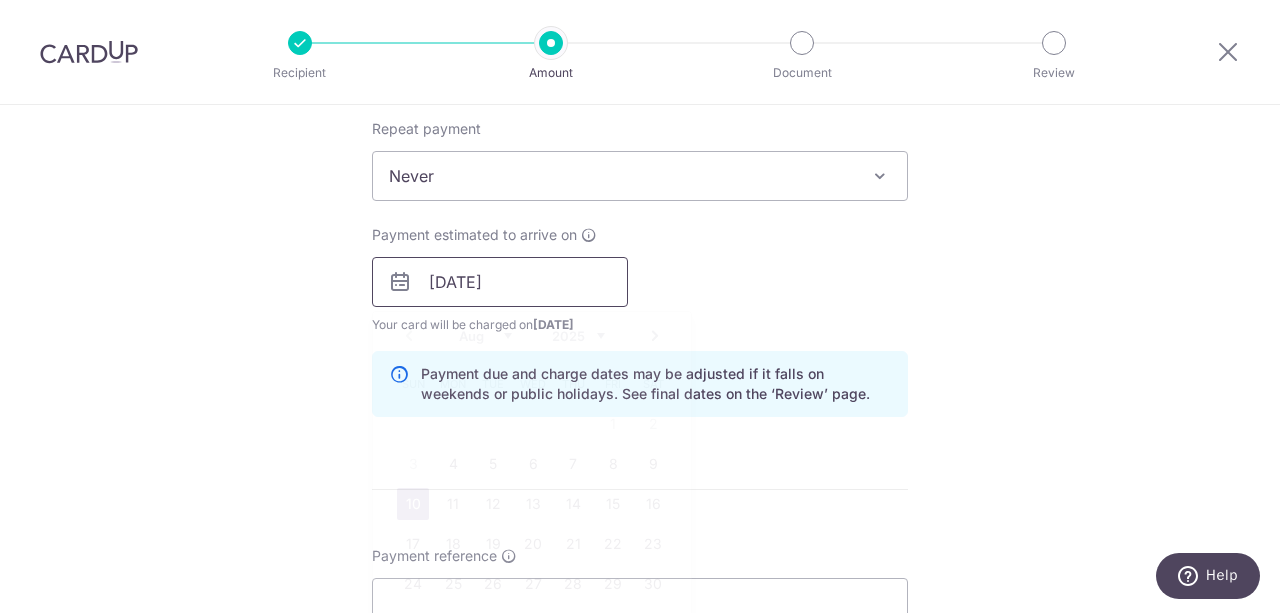 click on "10/08/2025" at bounding box center [500, 282] 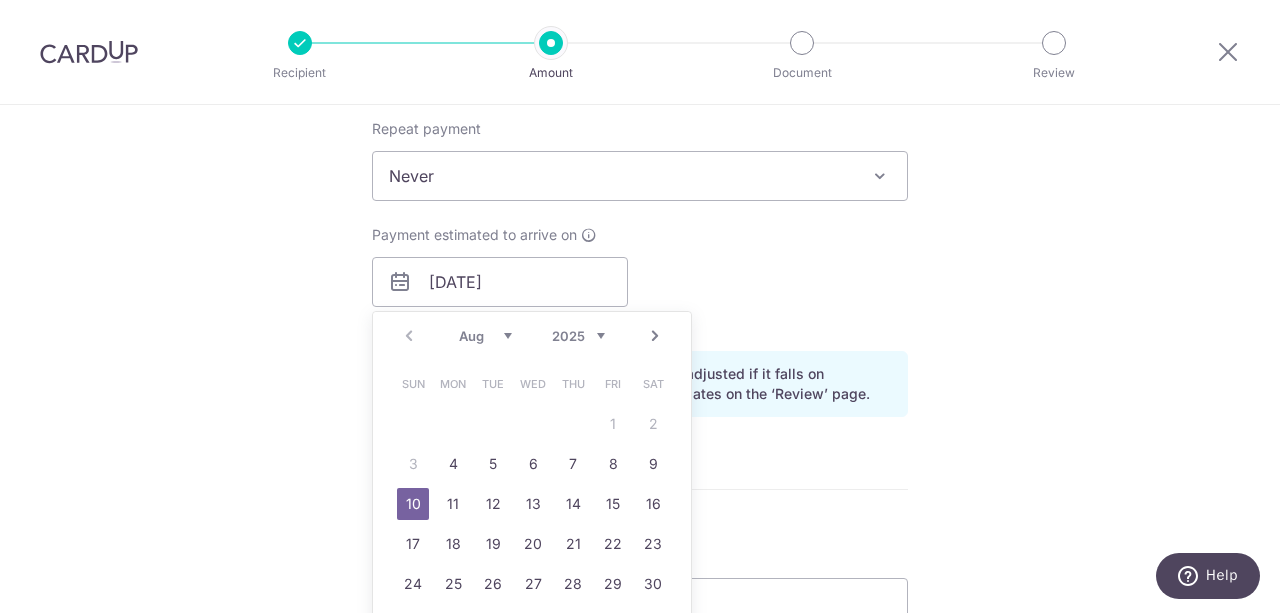 click on "Prev Next Aug Sep Oct Nov Dec 2025 2026 2027 2028 2029 2030 2031 2032 2033 2034 2035" at bounding box center (532, 336) 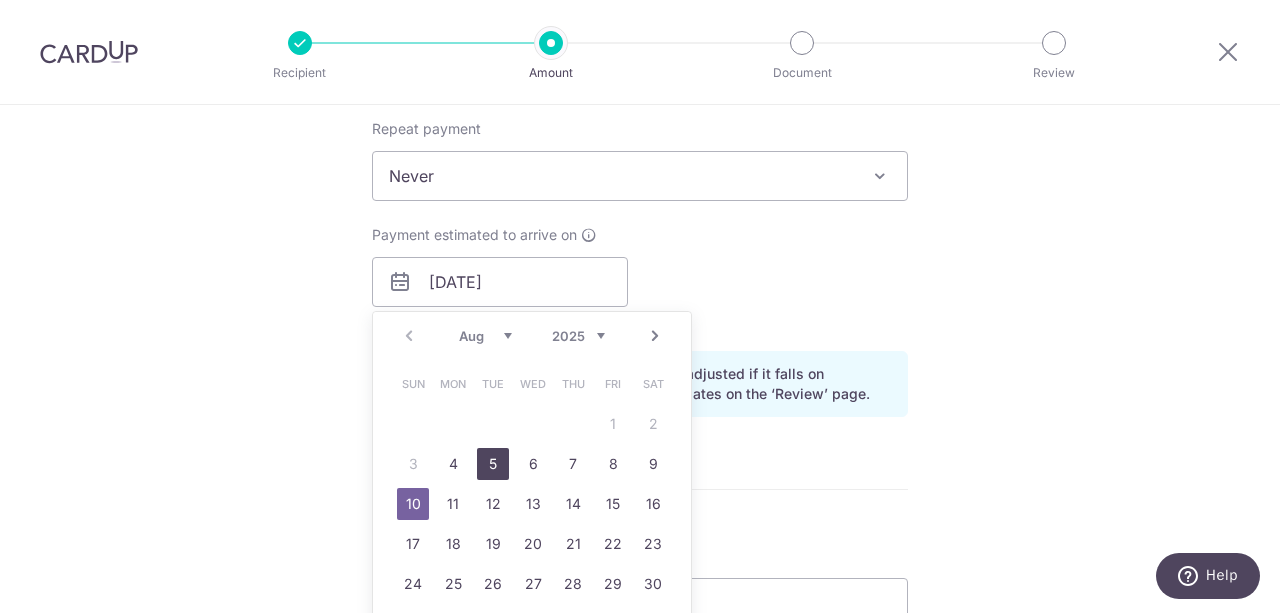 click on "5" at bounding box center (493, 464) 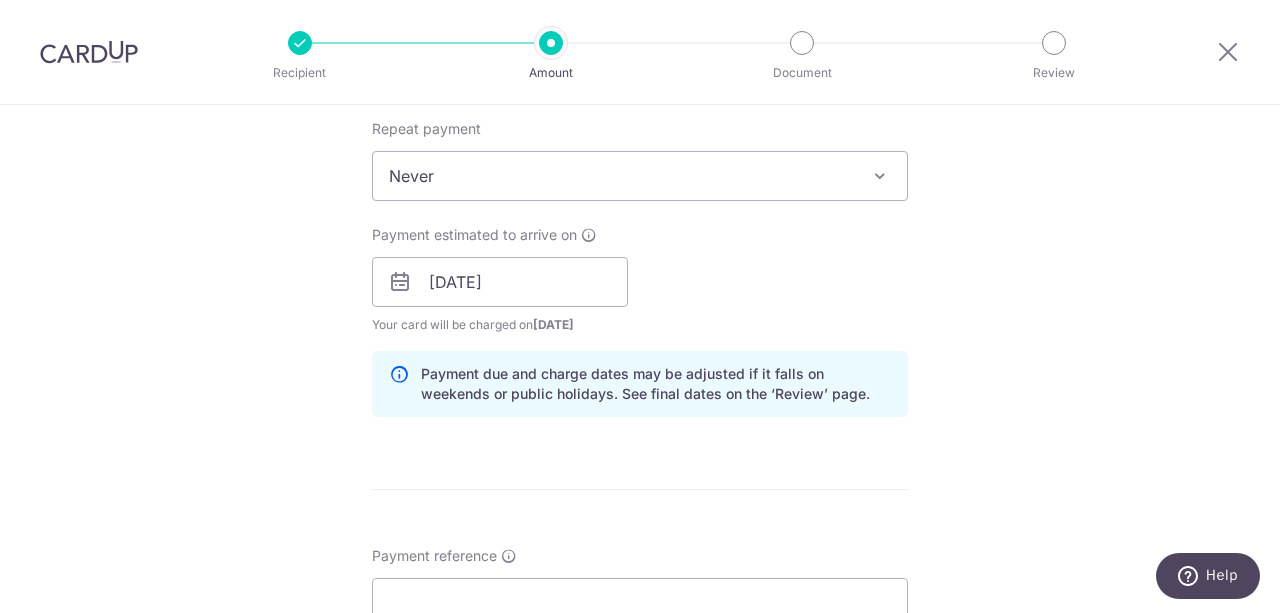 click on "Tell us more about your payment
Enter payment amount
SGD
Select Card
**** 8034
Add credit card
Your Cards
**** 8034
Secure 256-bit SSL
Text
New card details
Card
Secure 256-bit SSL" at bounding box center (640, 250) 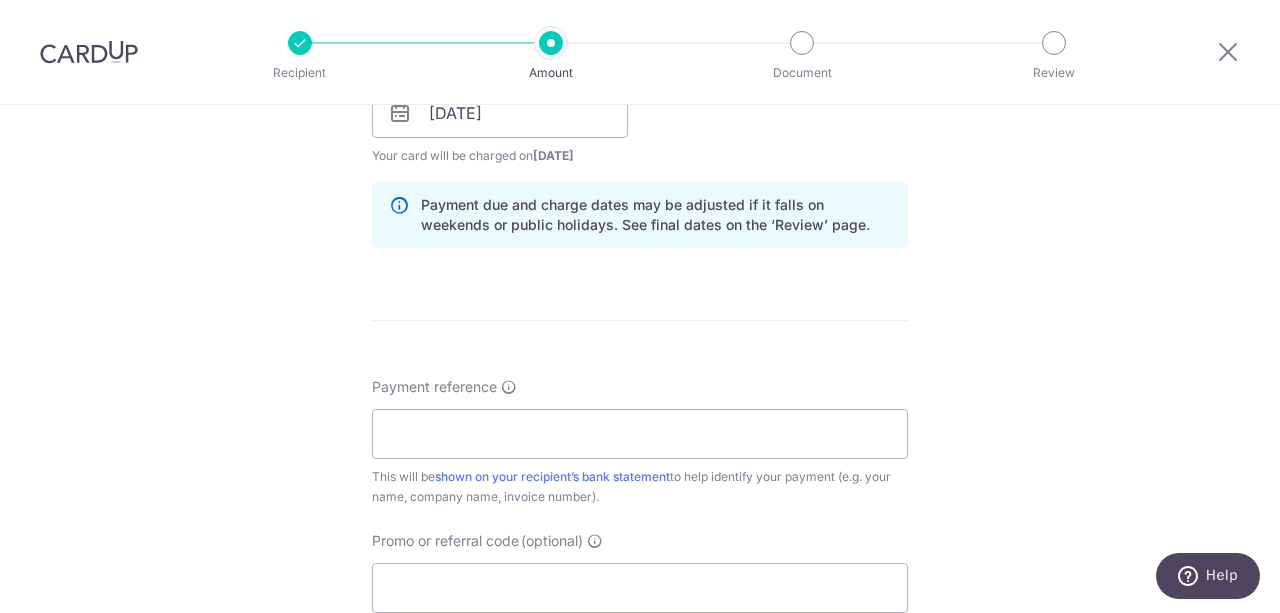 scroll, scrollTop: 1000, scrollLeft: 0, axis: vertical 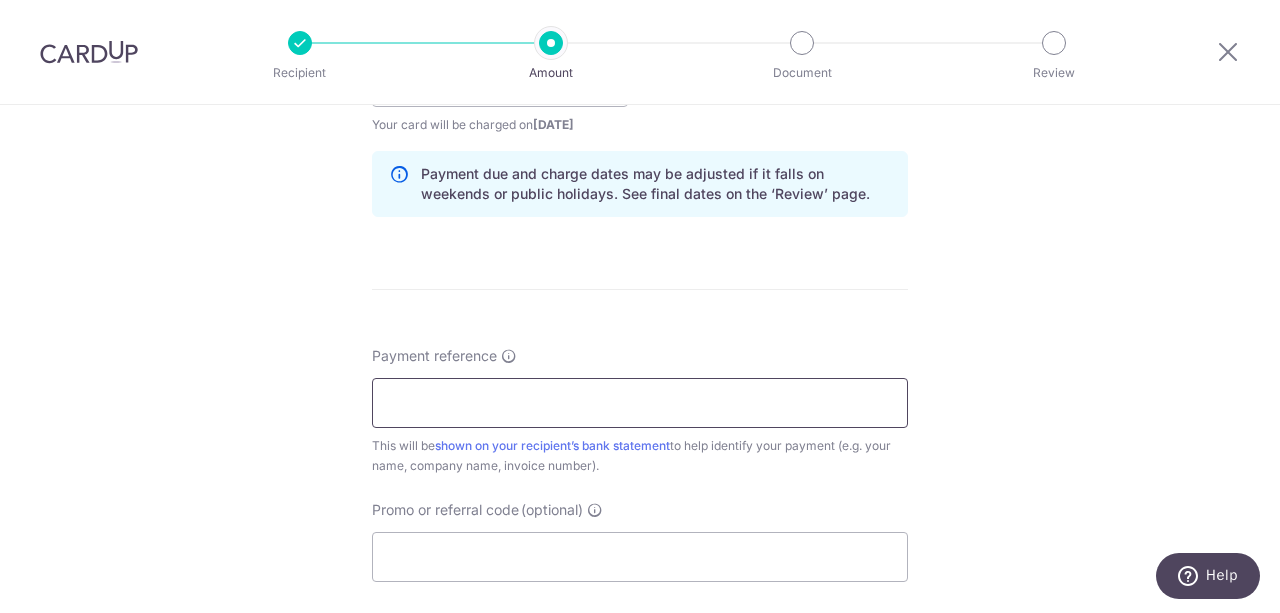 click on "Payment reference" at bounding box center [640, 403] 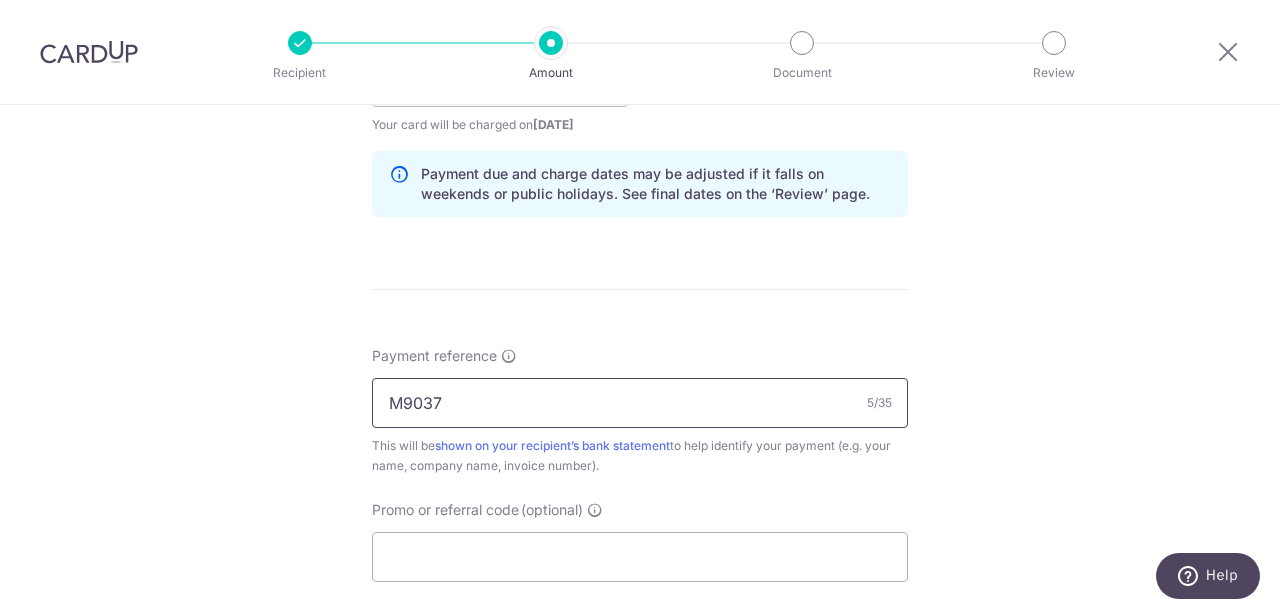 click on "M9037" at bounding box center (640, 403) 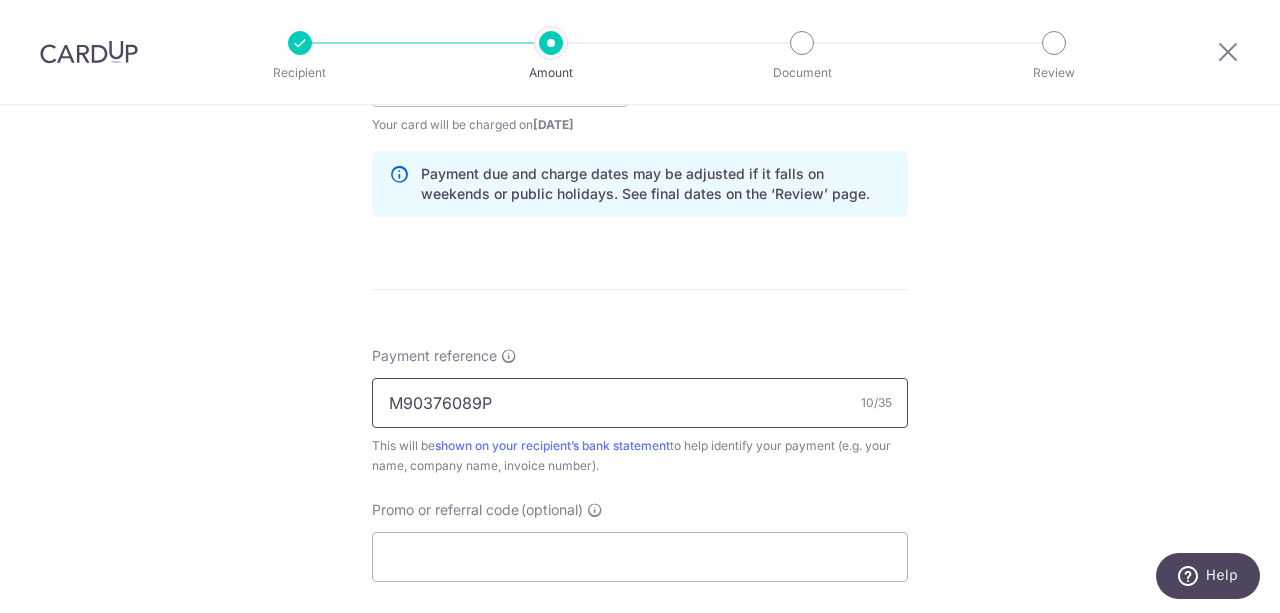 type on "M90376089P" 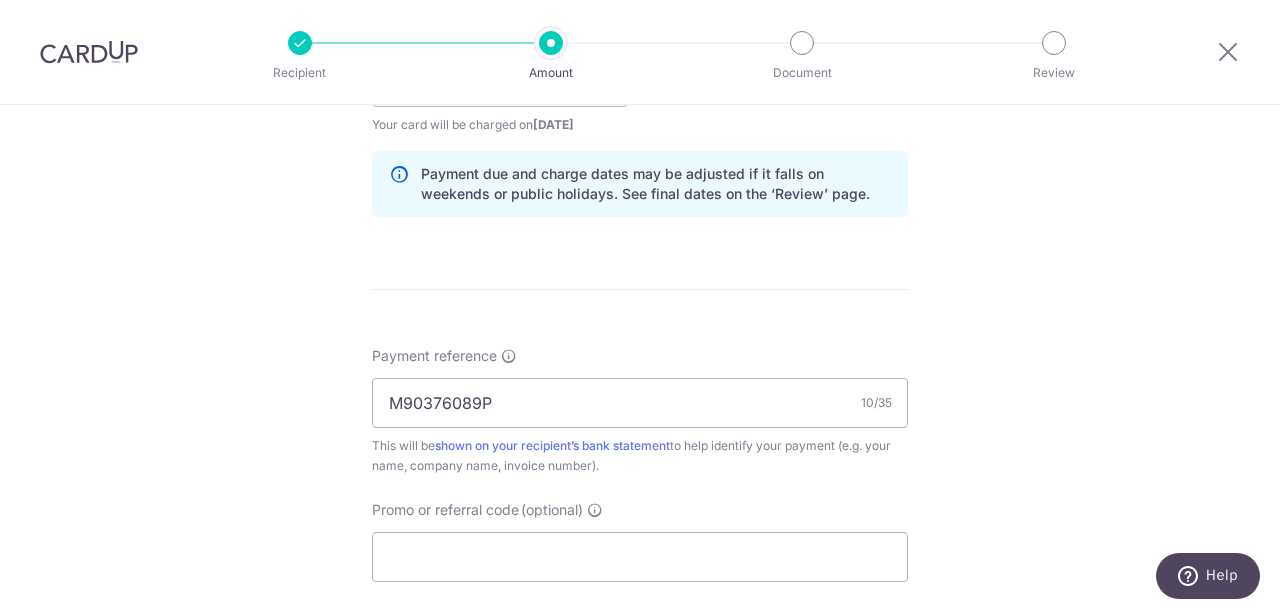 click on "Tell us more about your payment
Enter payment amount
SGD
Select Card
**** 8034
Add credit card
Your Cards
**** 8034
Secure 256-bit SSL
Text
New card details
Card
Secure 256-bit SSL" at bounding box center [640, 50] 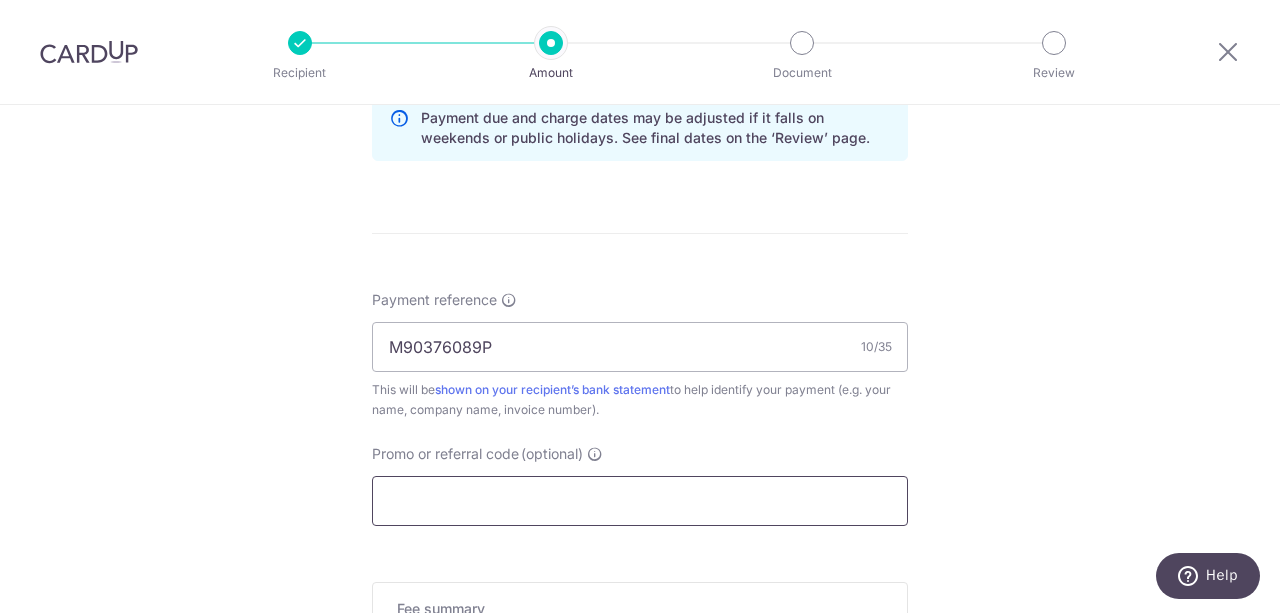 scroll, scrollTop: 1100, scrollLeft: 0, axis: vertical 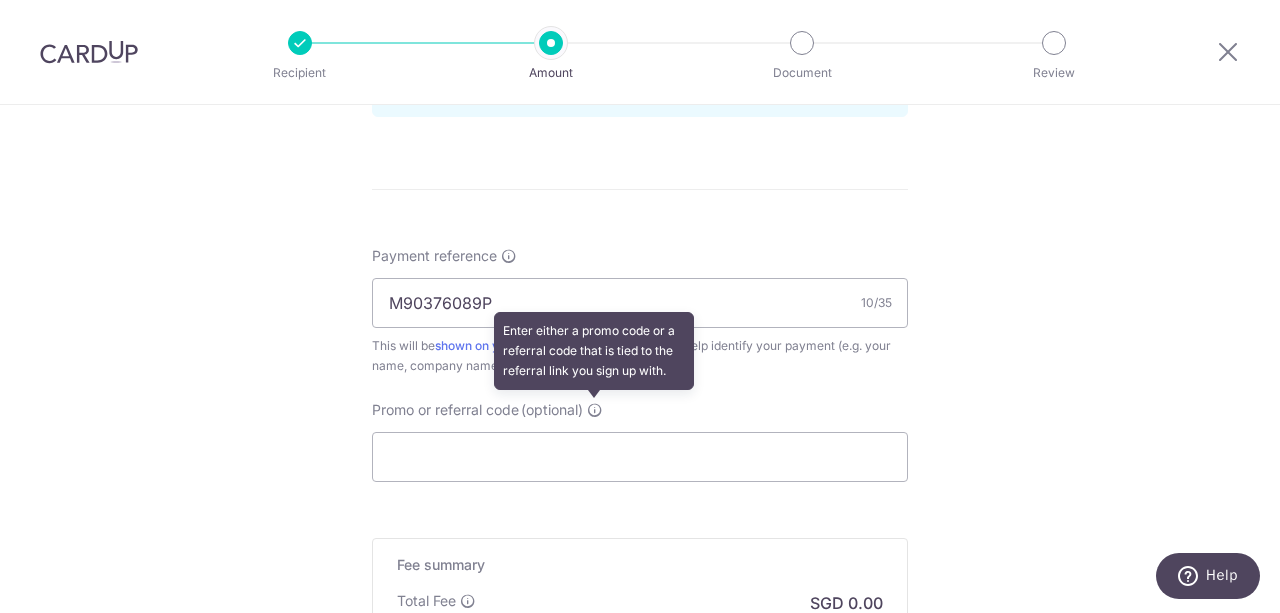 click at bounding box center [595, 410] 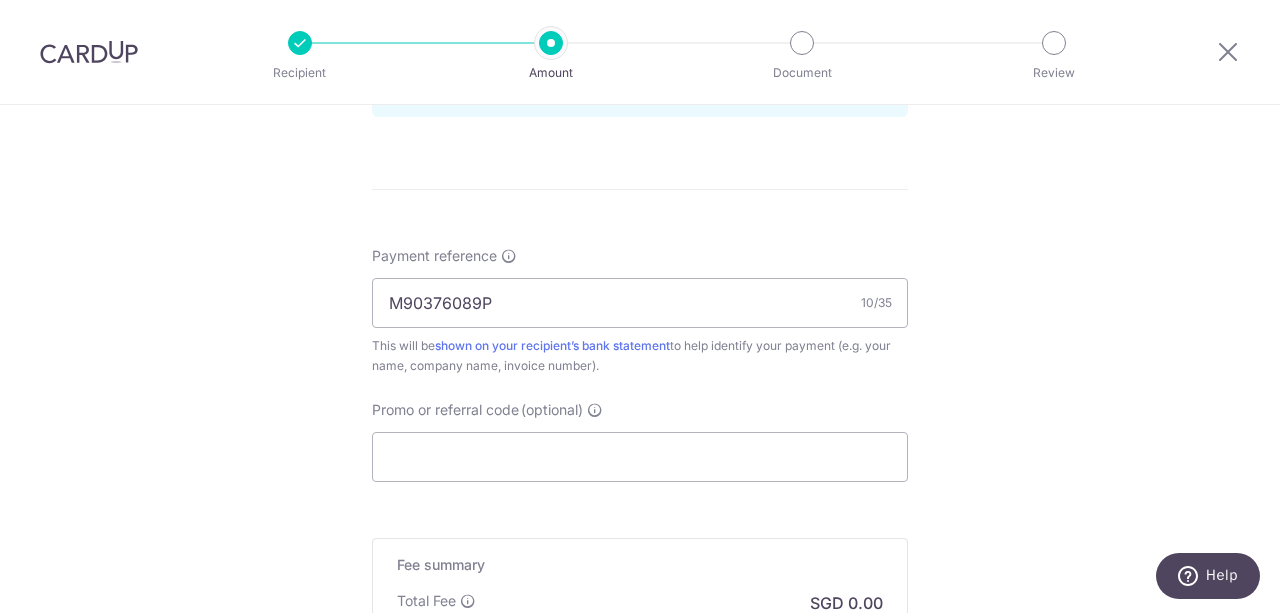 click on "Tell us more about your payment
Enter payment amount
SGD
Select Card
**** 8034
Add credit card
Your Cards
**** 8034
Secure 256-bit SSL
Text
New card details
Card
Secure 256-bit SSL" at bounding box center [640, -50] 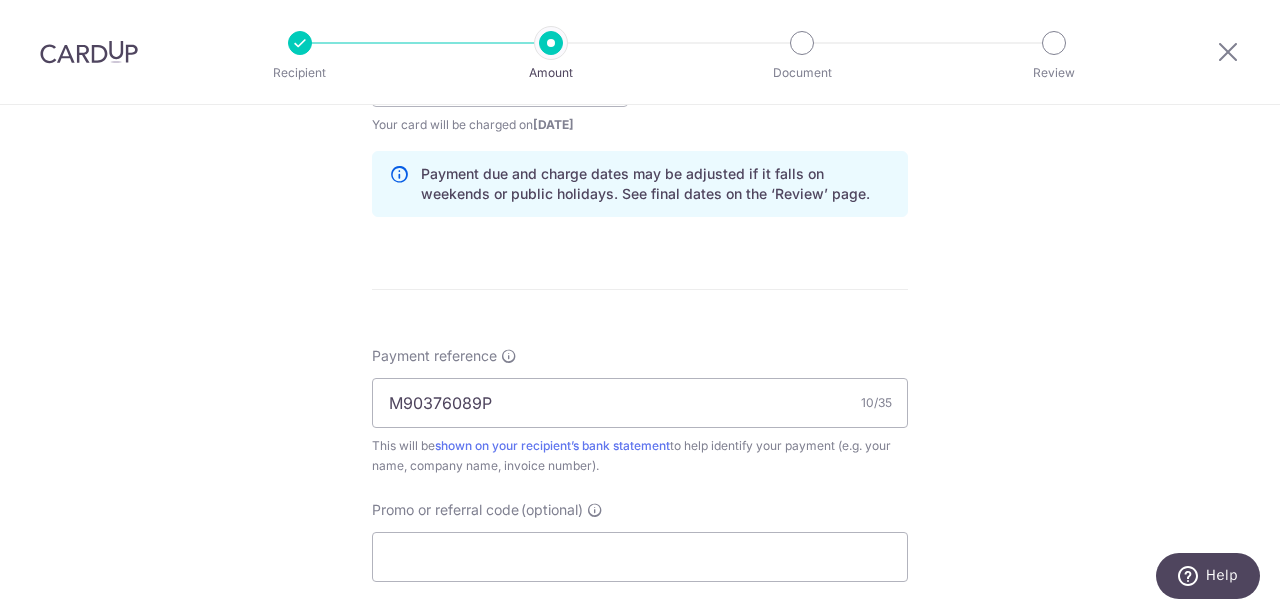 scroll, scrollTop: 1378, scrollLeft: 0, axis: vertical 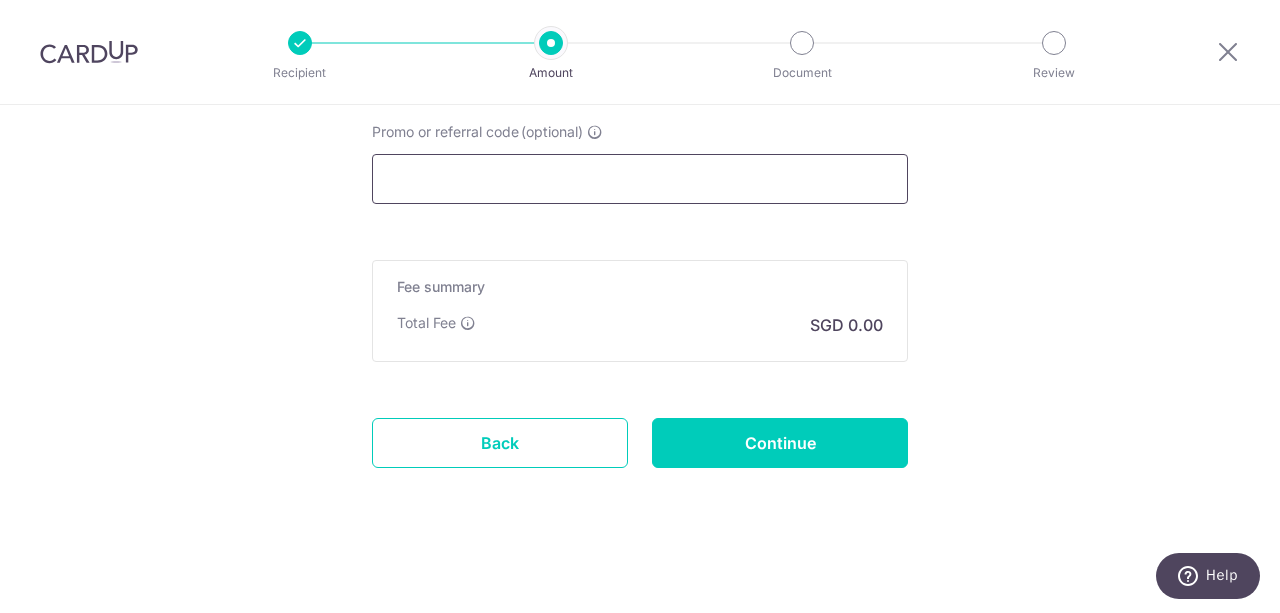 click on "Promo or referral code
(optional)" at bounding box center (640, 179) 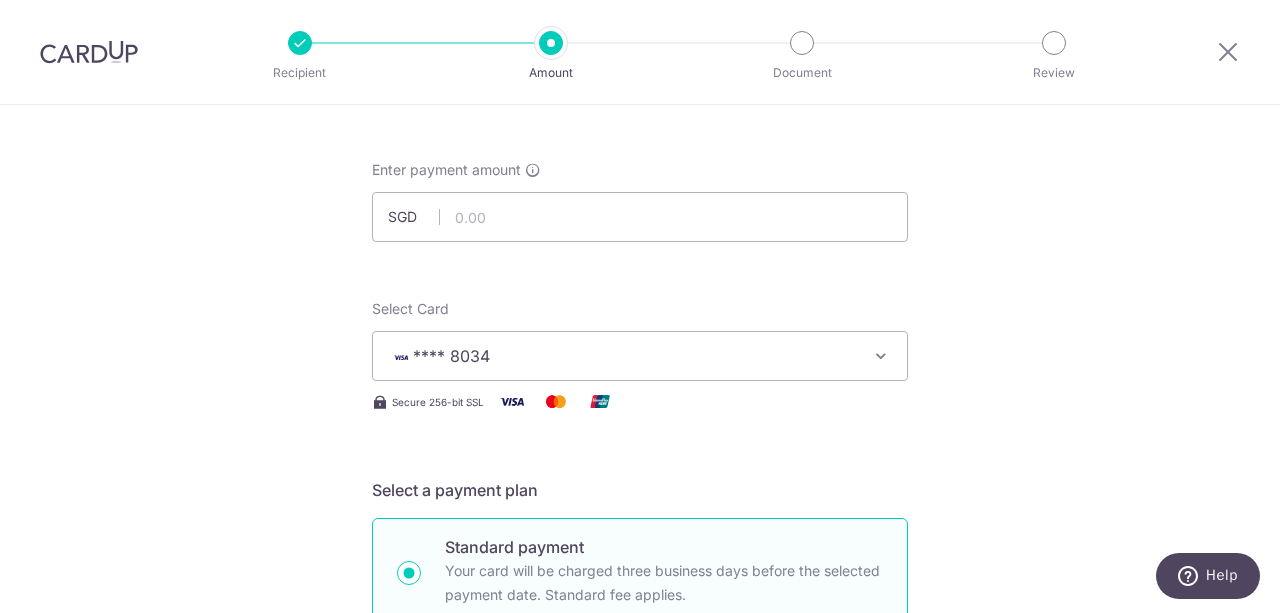 scroll, scrollTop: 0, scrollLeft: 0, axis: both 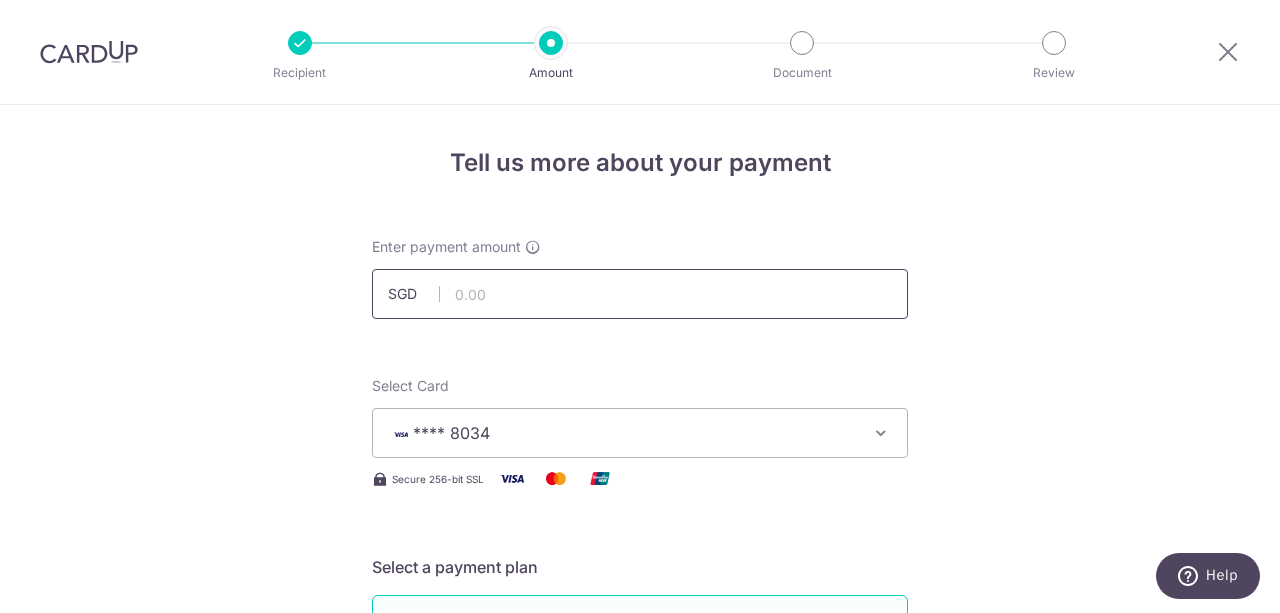 type on "OFF225" 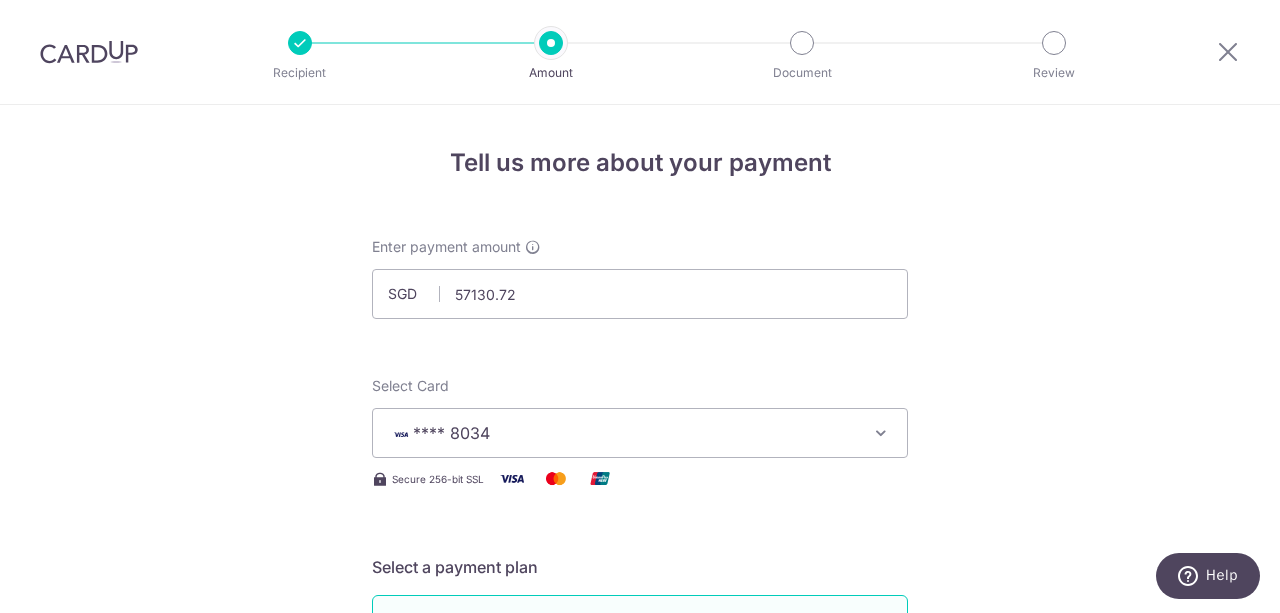 type on "57,130.72" 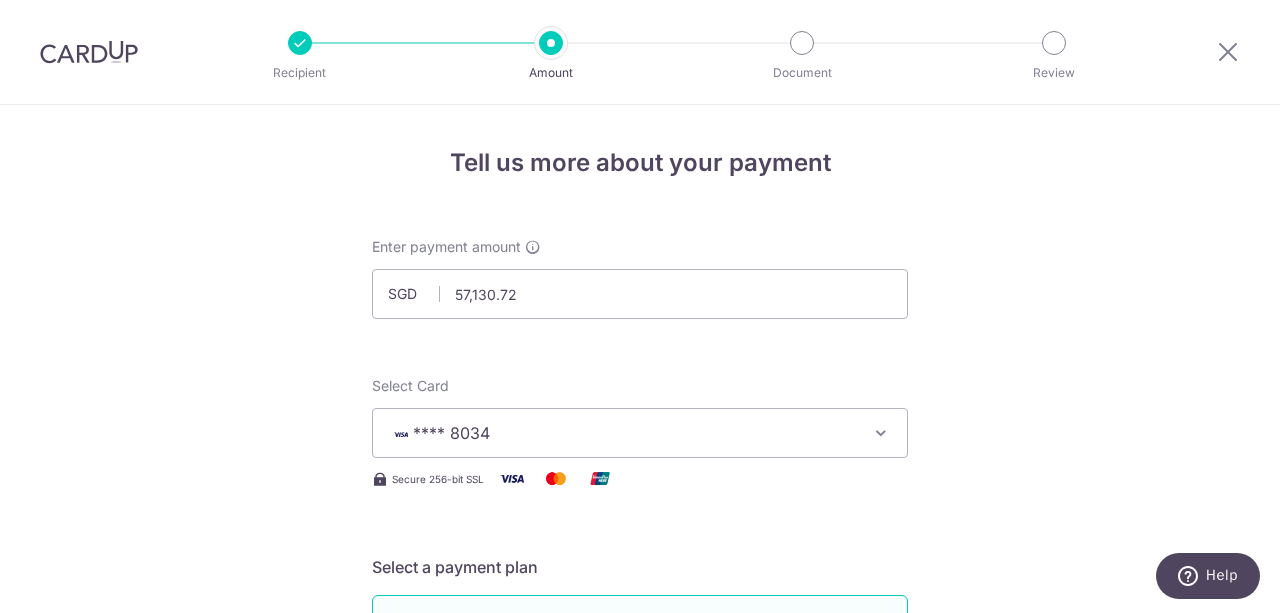 click on "Tell us more about your payment
Enter payment amount
SGD
57,130.72
57130.72
Select Card
**** 8034
Add credit card
Your Cards
**** 8034
Secure 256-bit SSL
Text
New card details
Card
Secure 256-bit SSL" at bounding box center [640, 1095] 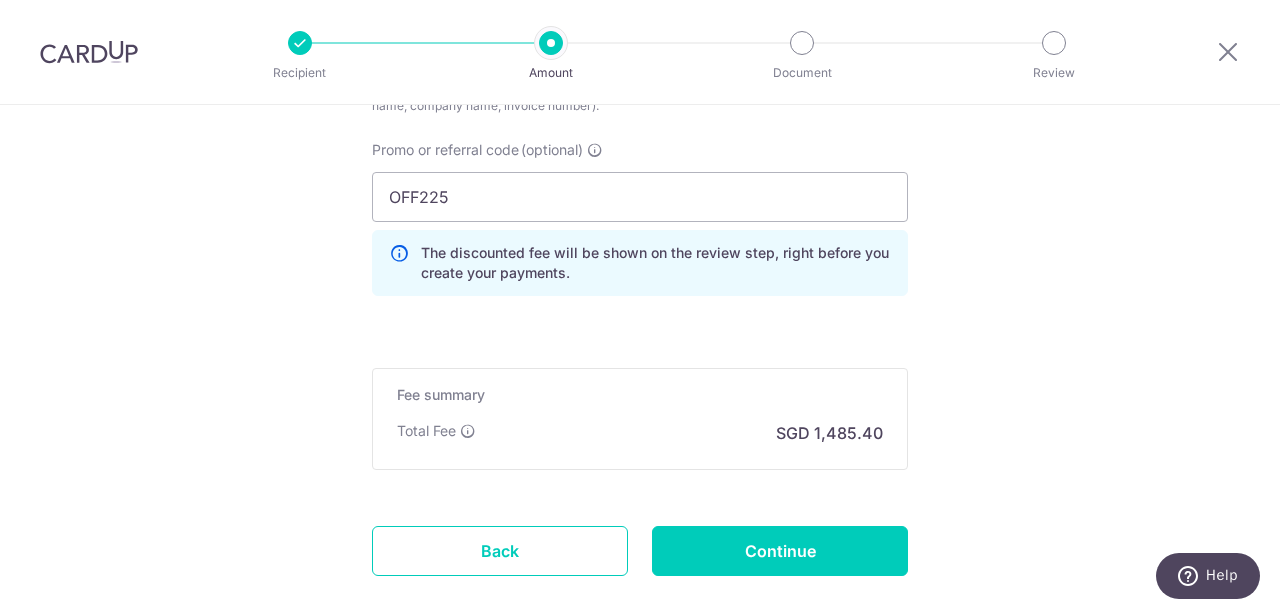 scroll, scrollTop: 1367, scrollLeft: 0, axis: vertical 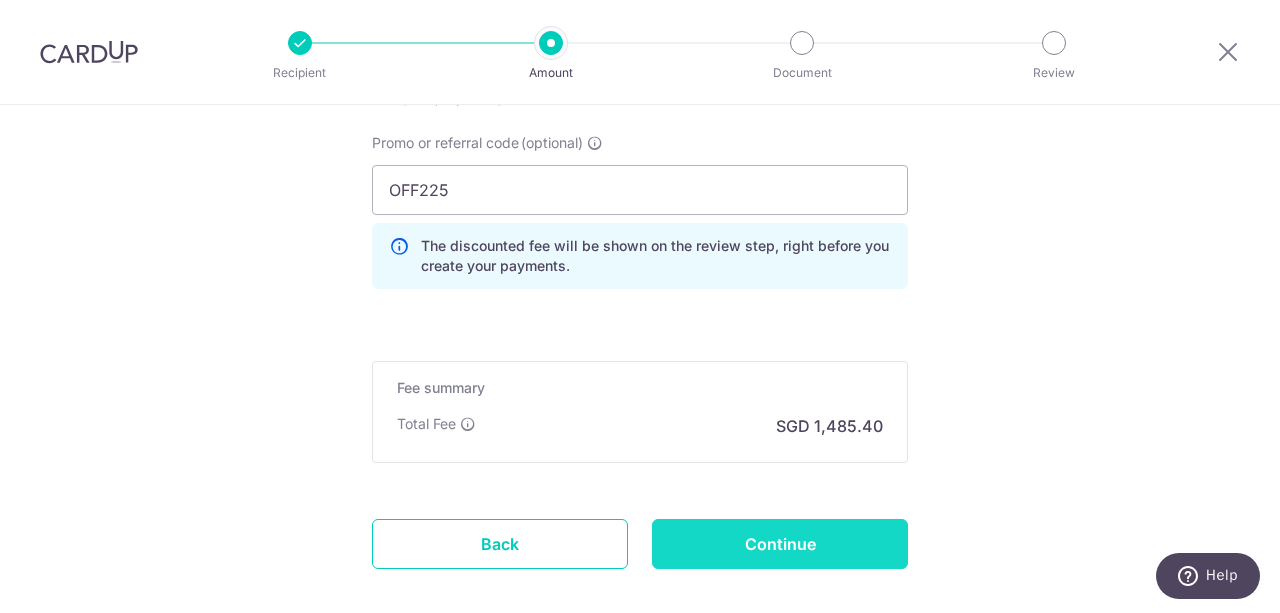 click on "Continue" at bounding box center [780, 544] 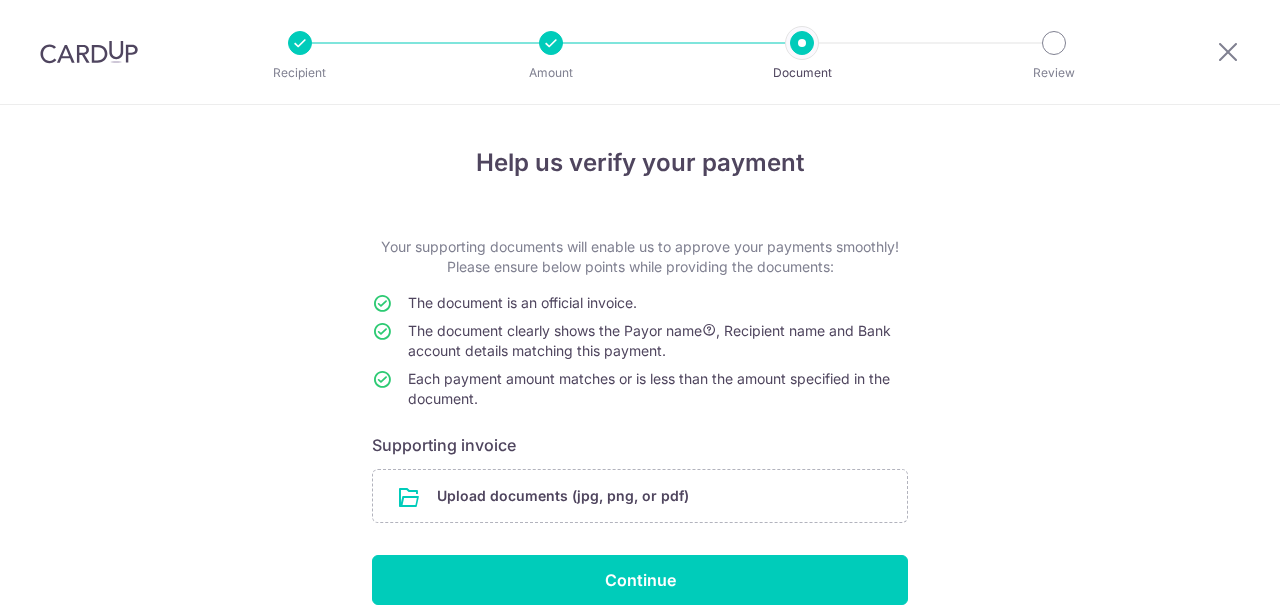 scroll, scrollTop: 0, scrollLeft: 0, axis: both 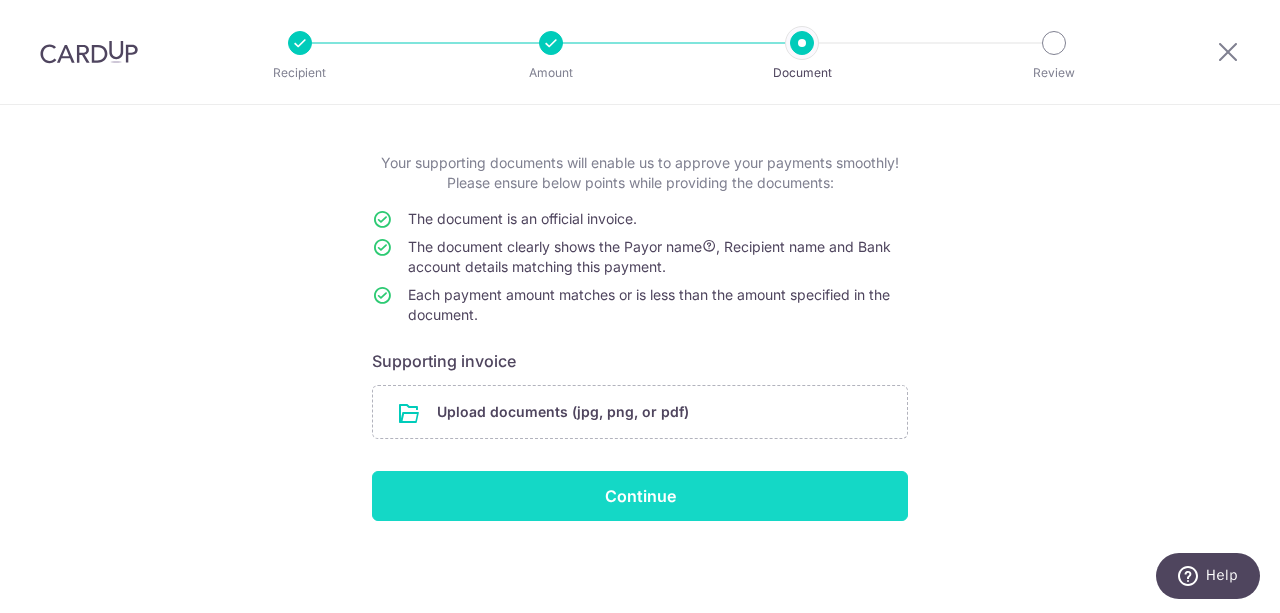 click on "Continue" at bounding box center [640, 496] 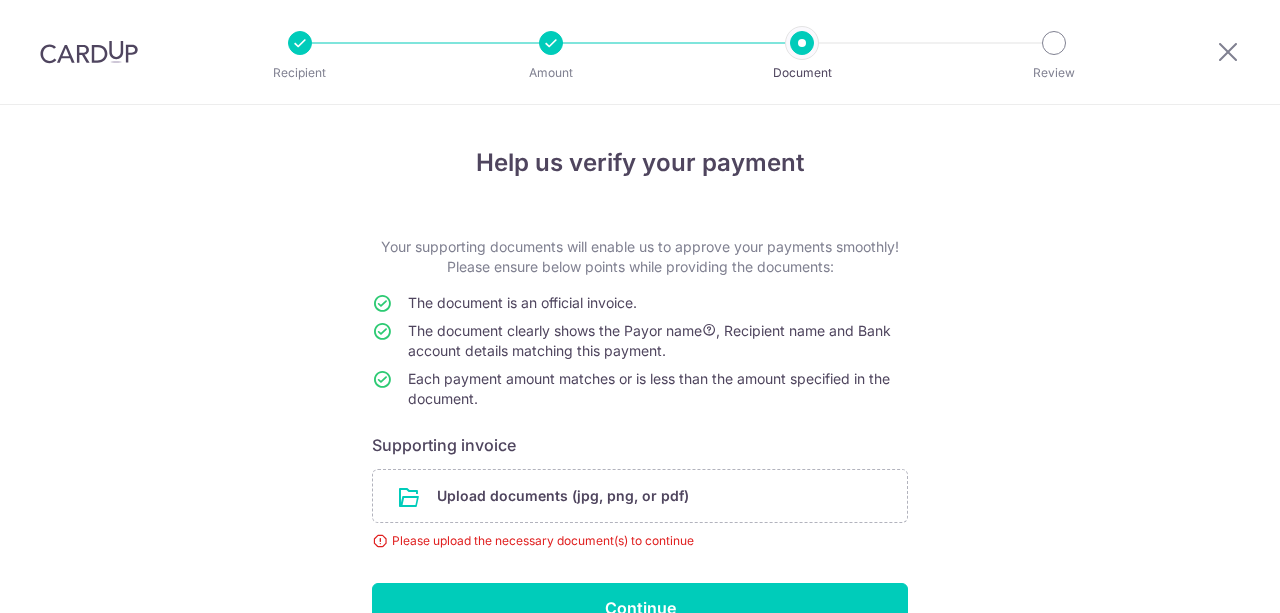 scroll, scrollTop: 0, scrollLeft: 0, axis: both 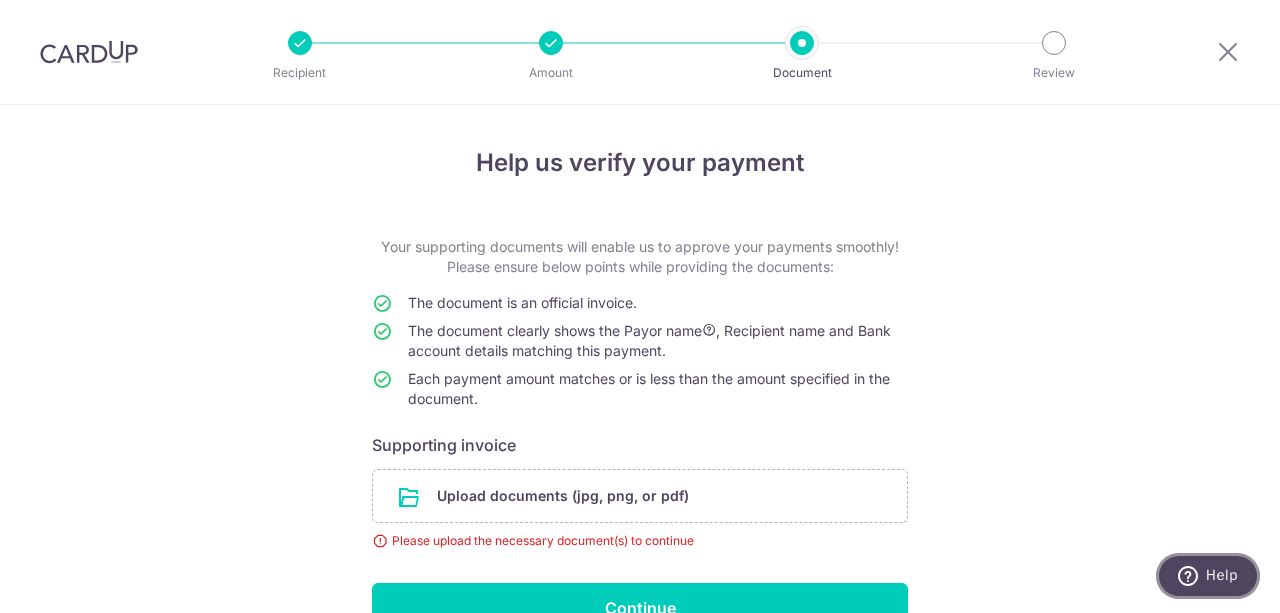 click 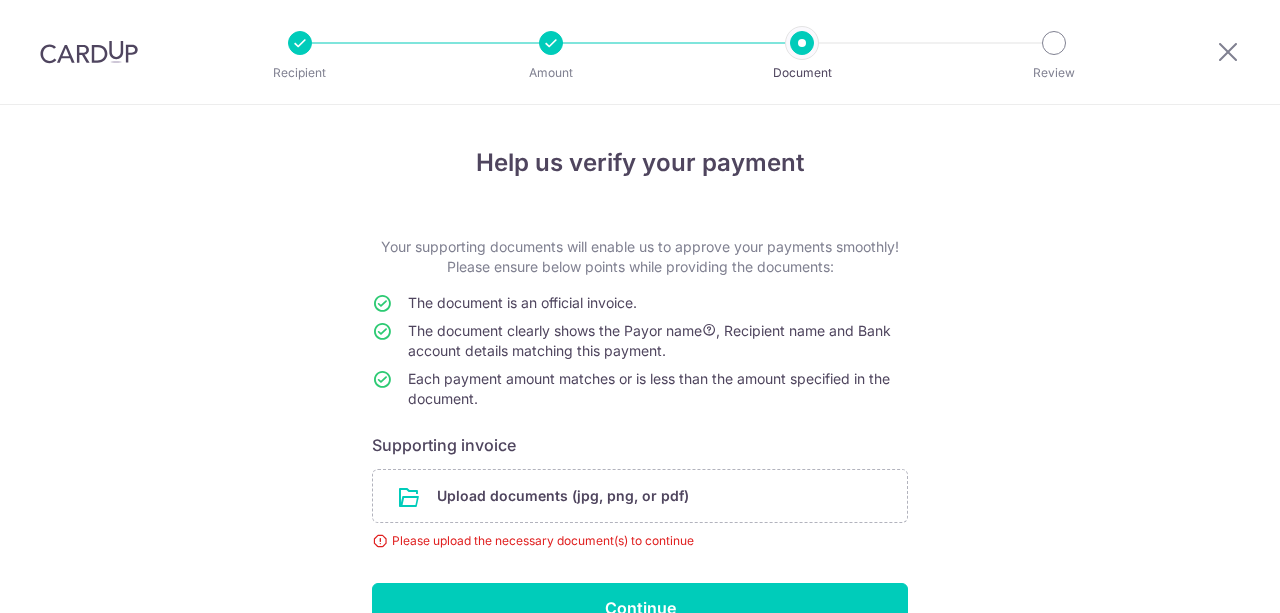 scroll, scrollTop: 0, scrollLeft: 0, axis: both 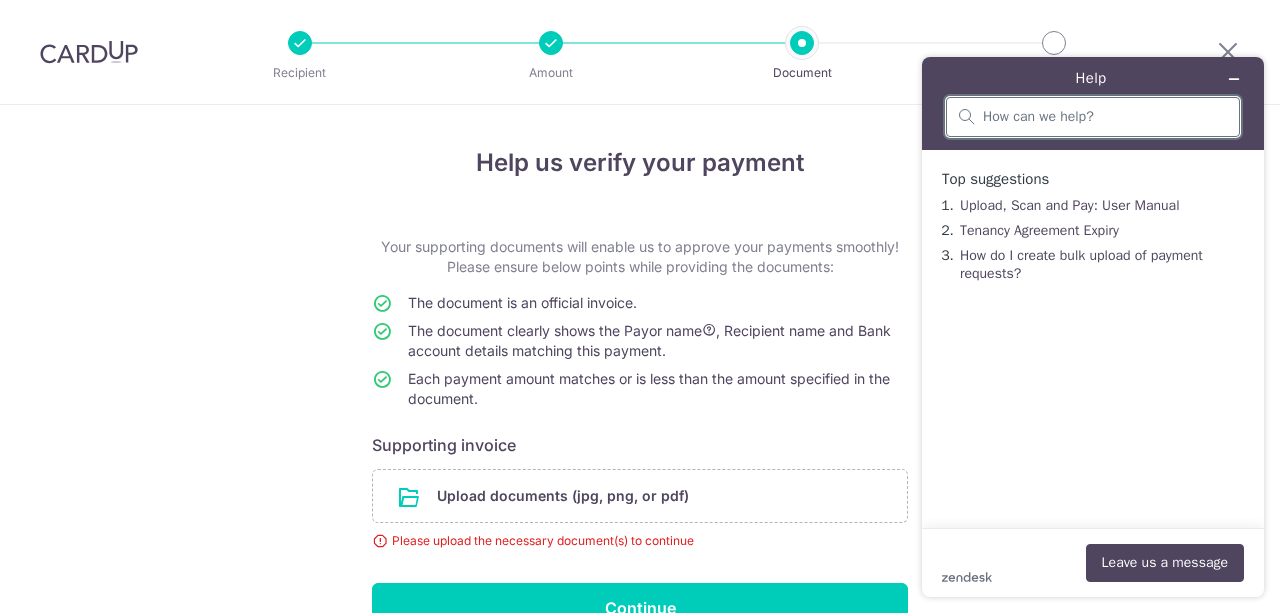 click at bounding box center [1105, 117] 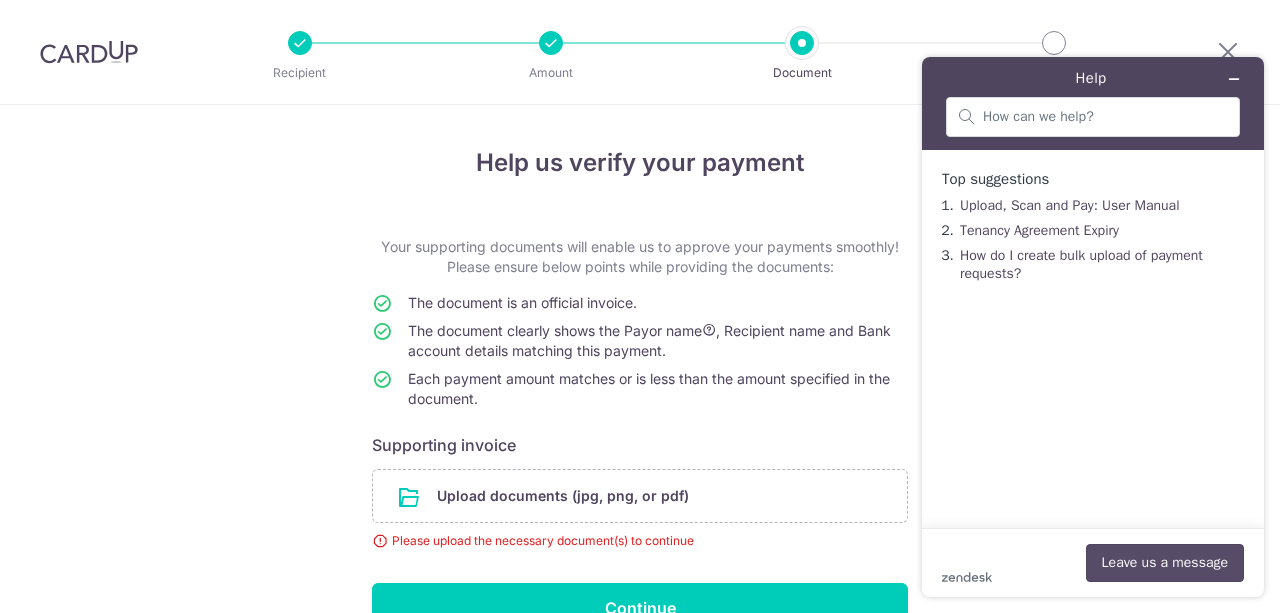 click on "Leave us a message" at bounding box center [1165, 563] 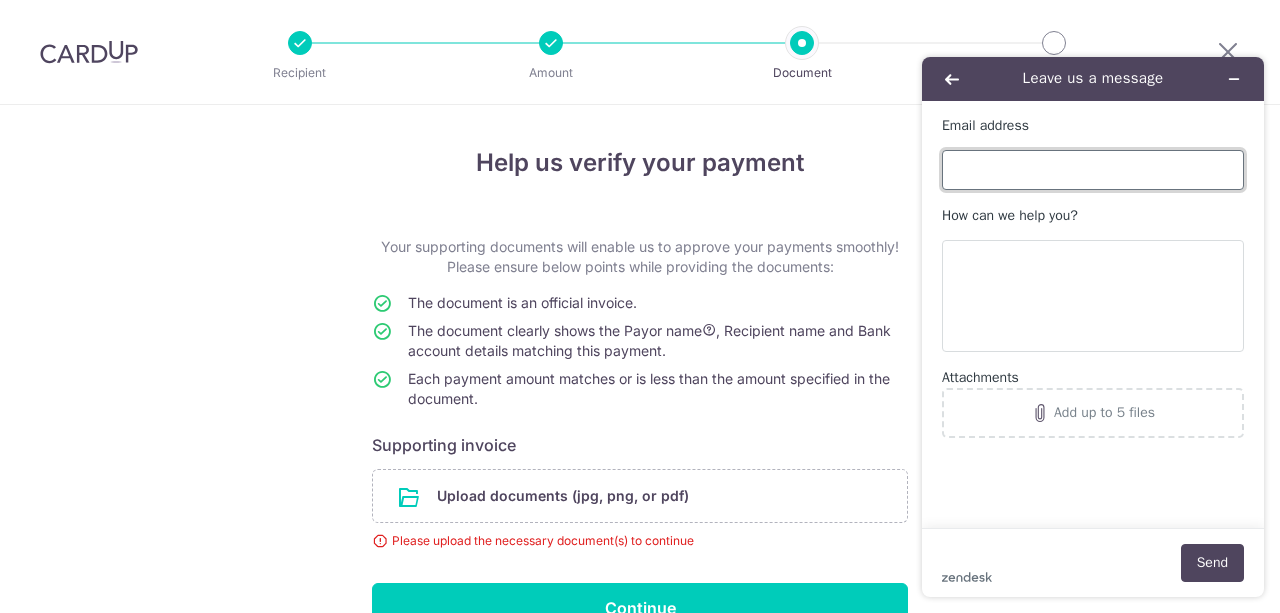 click on "Email address" at bounding box center (1093, 170) 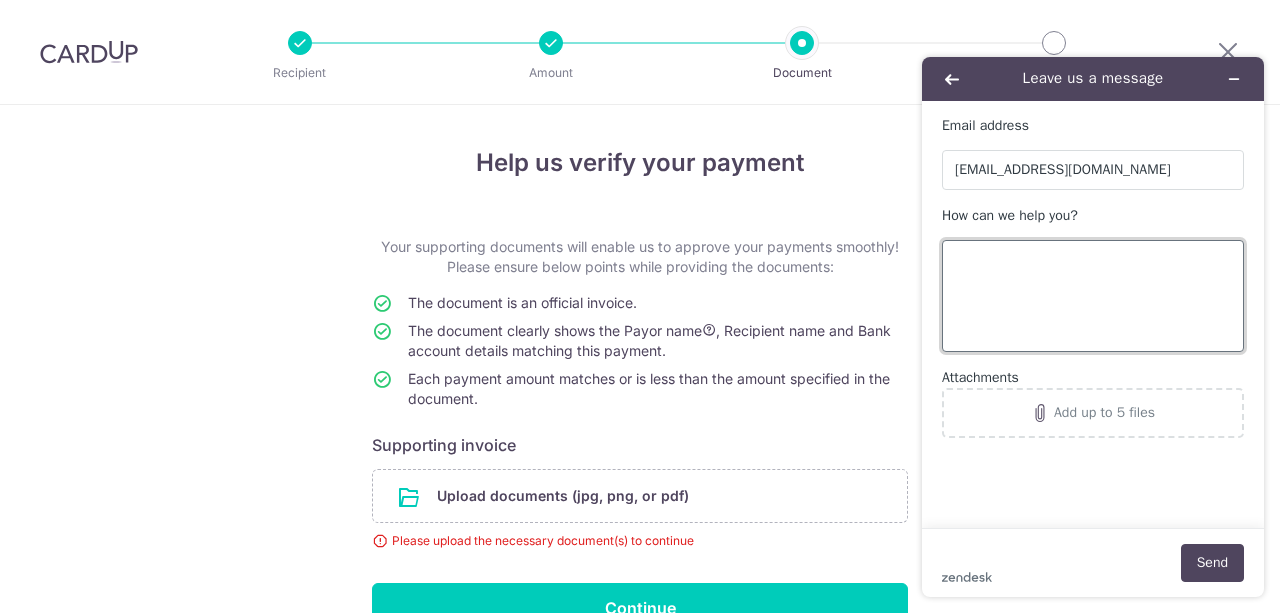 drag, startPoint x: 1057, startPoint y: 271, endPoint x: 1024, endPoint y: 231, distance: 51.855568 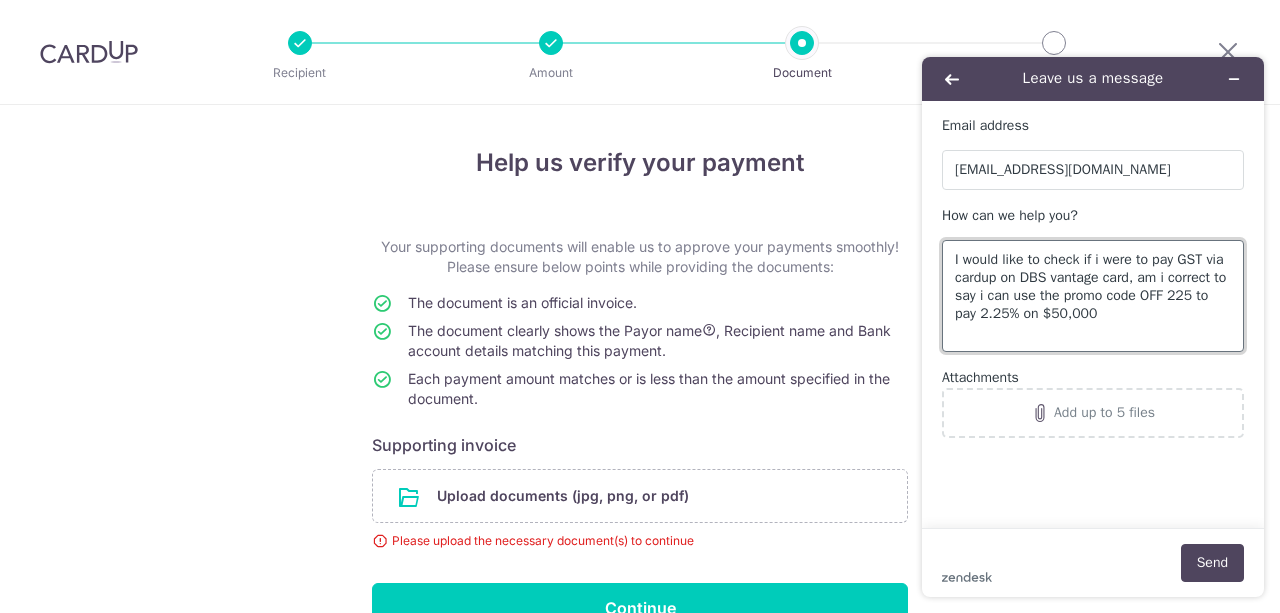 click on "I would like to check if i were to pay GST via cardup on DBS vantage card, am i correct to say i can use the promo code OFF 225 to pay 2.25% on $50,000" at bounding box center [1093, 296] 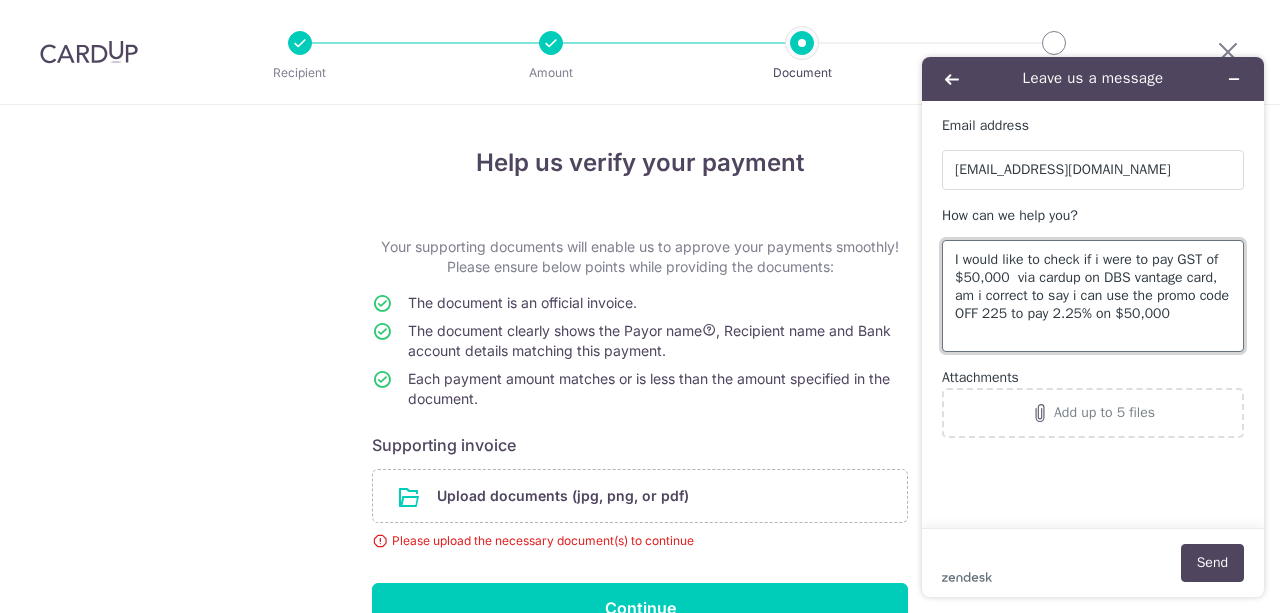 click on "I would like to check if i were to pay GST of $50,000  via cardup on DBS vantage card, am i correct to say i can use the promo code OFF 225 to pay 2.25% on $50,000" at bounding box center [1093, 296] 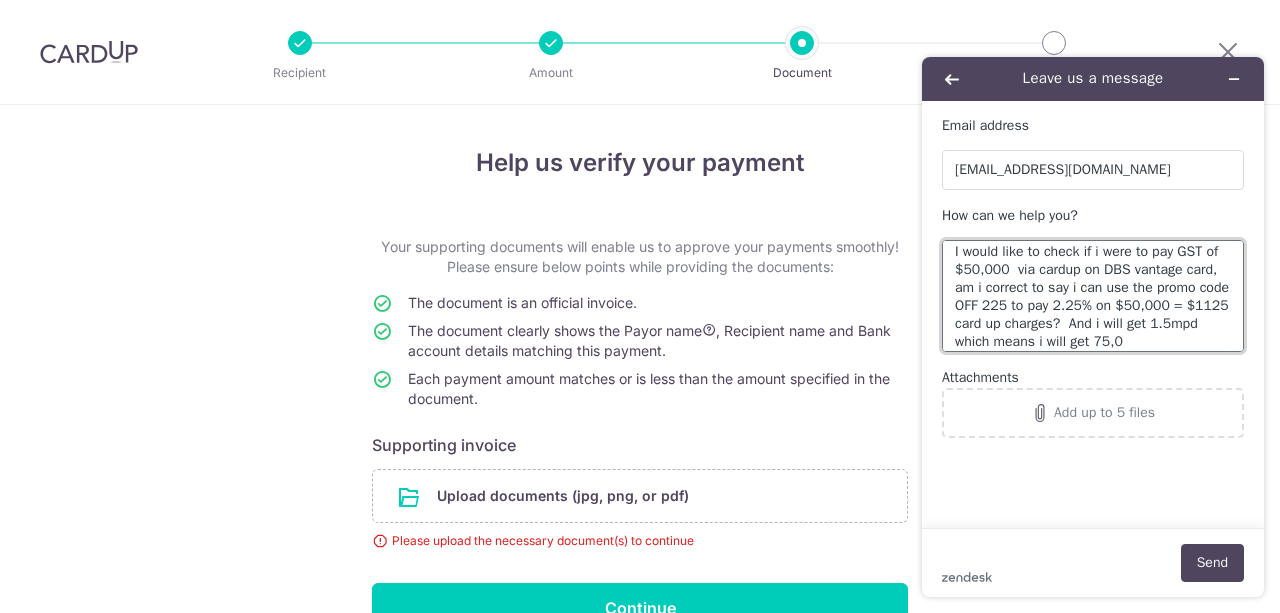 scroll, scrollTop: 26, scrollLeft: 0, axis: vertical 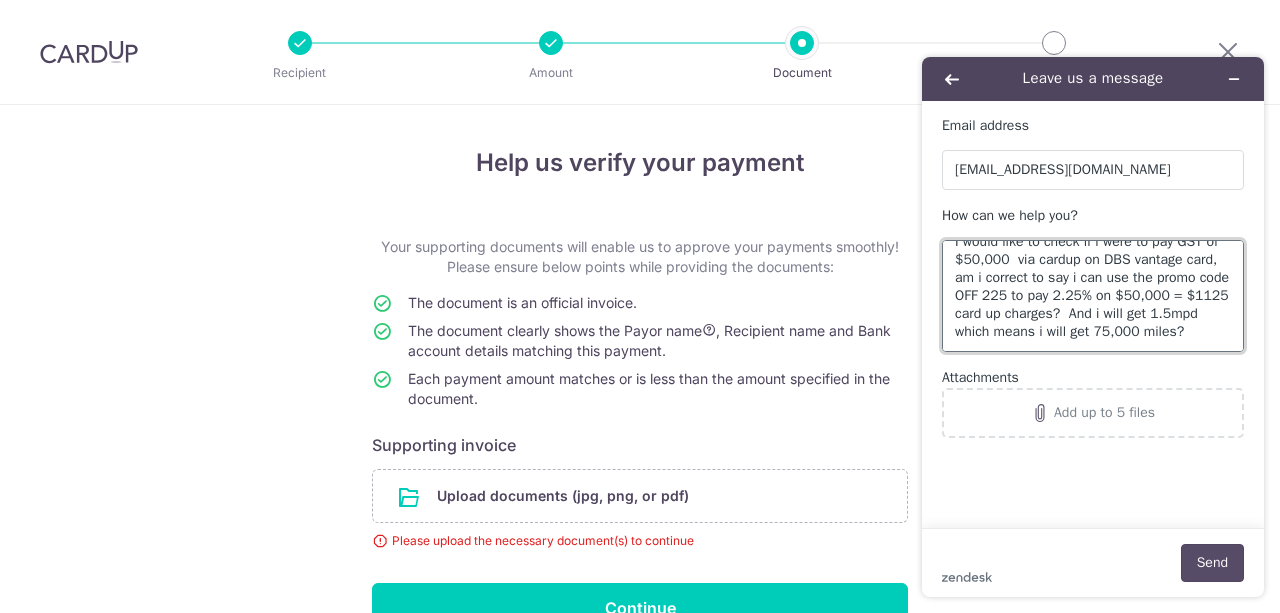 type on "I would like to check if i were to pay GST of $50,000  via cardup on DBS vantage card, am i correct to say i can use the promo code OFF 225 to pay 2.25% on $50,000 = $1125 card up charges?  And i will get 1.5mpd which means i will get 75,000 miles?" 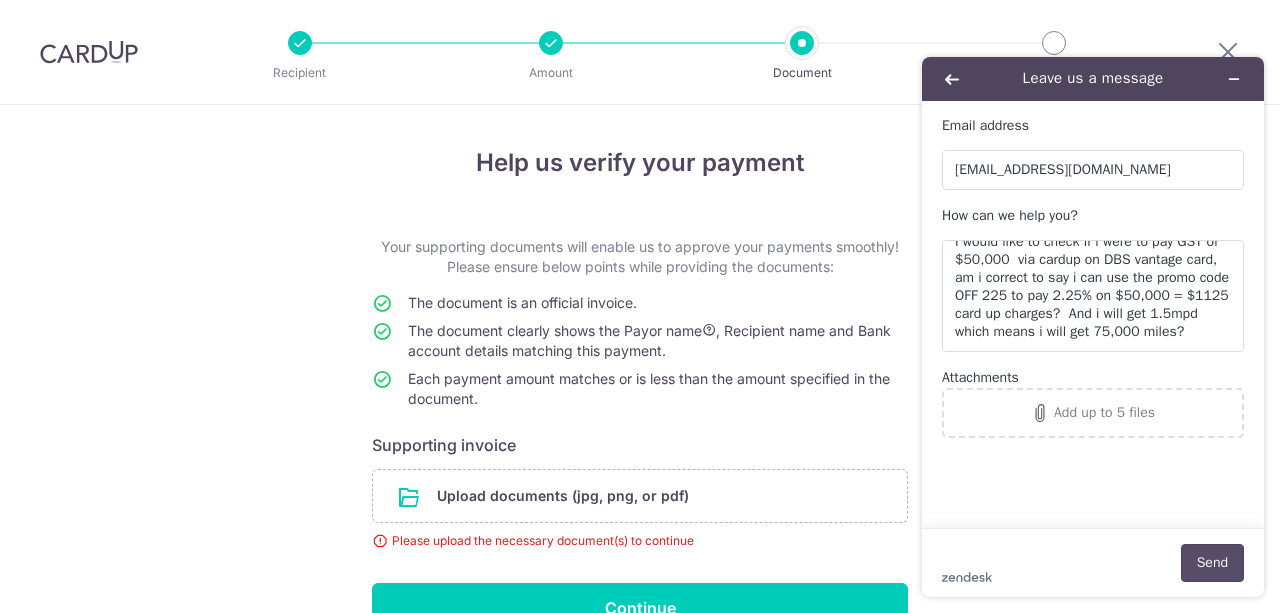 click on "Send" at bounding box center [1212, 563] 